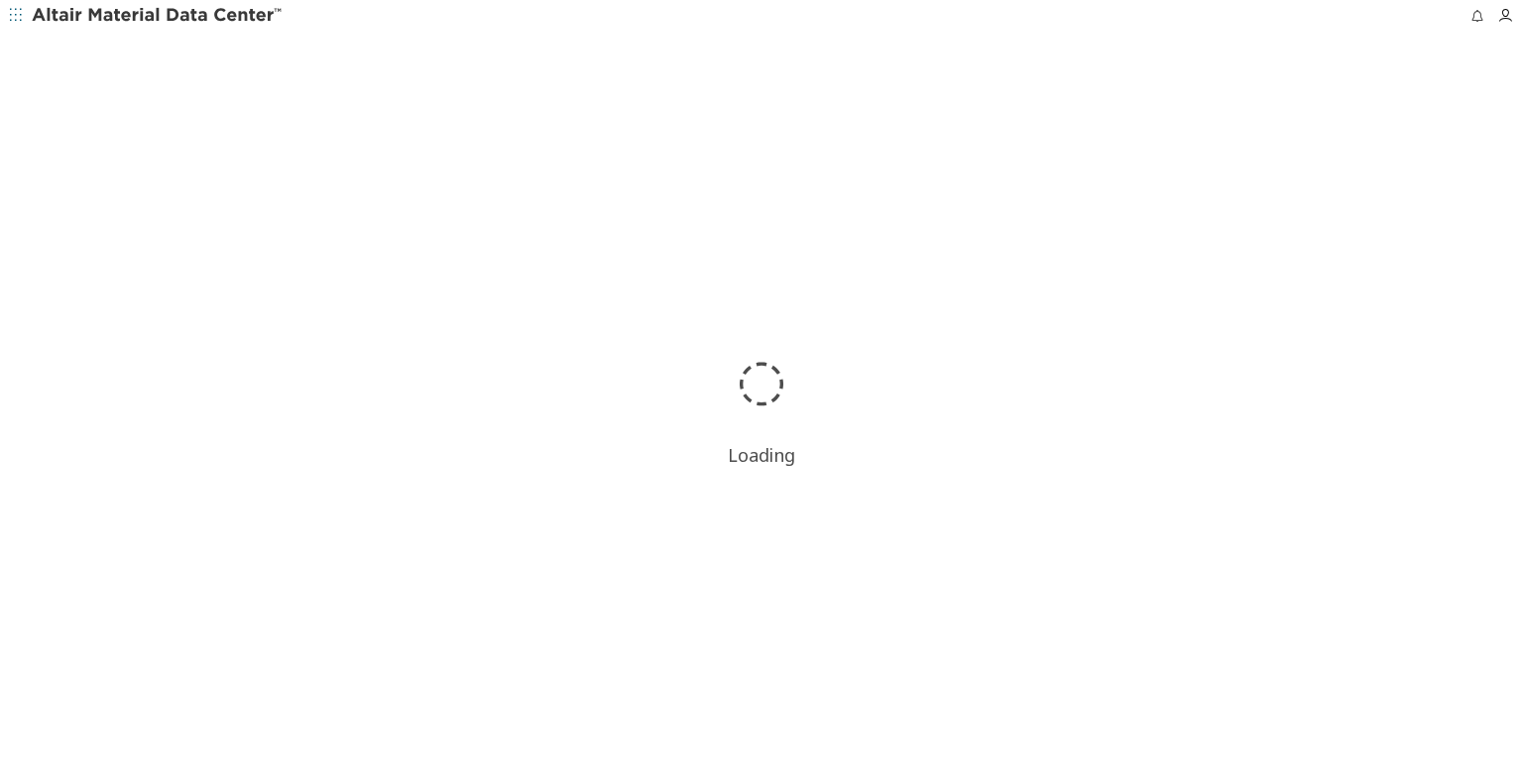 scroll, scrollTop: 0, scrollLeft: 0, axis: both 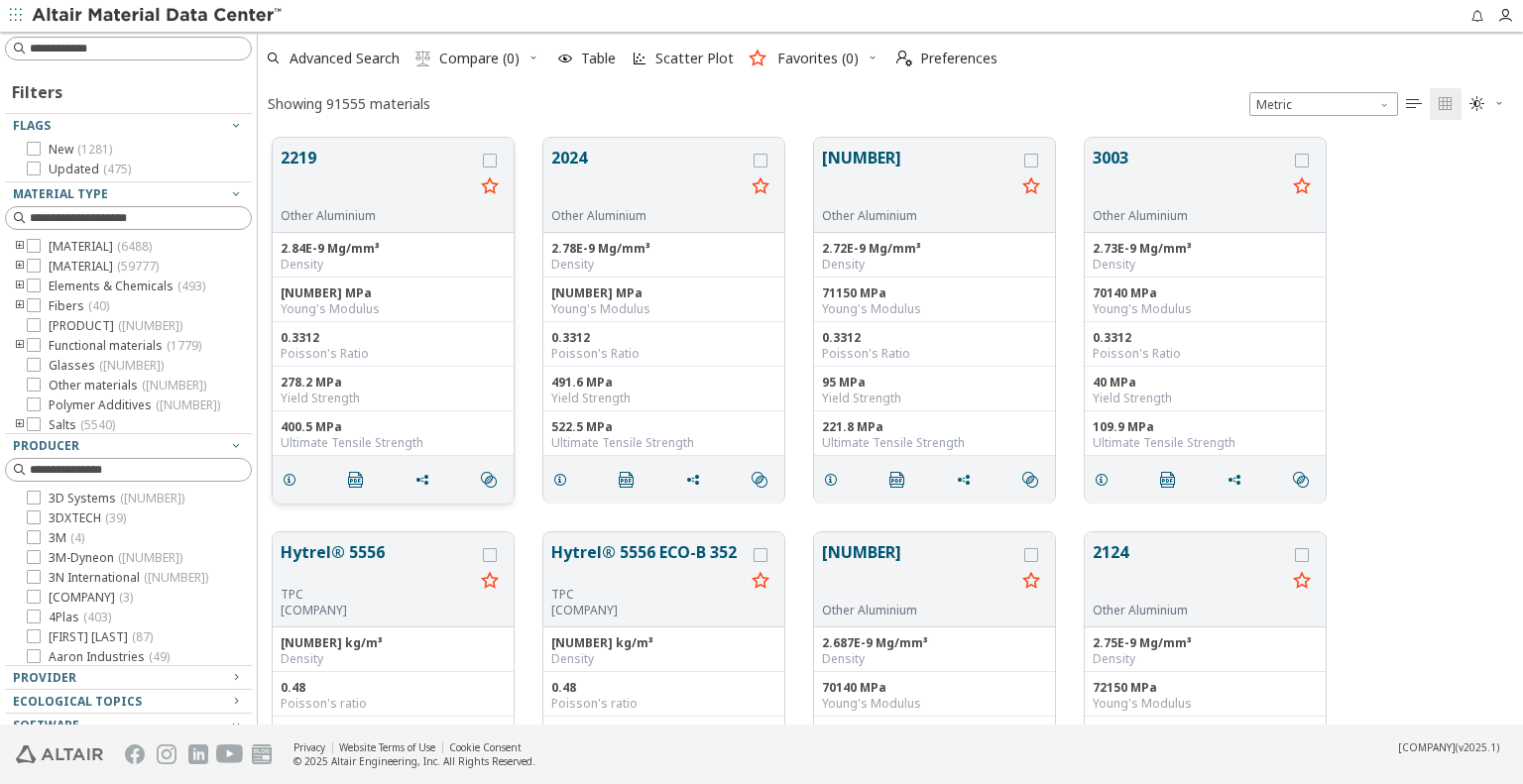 click on "Density" at bounding box center (393, 265) 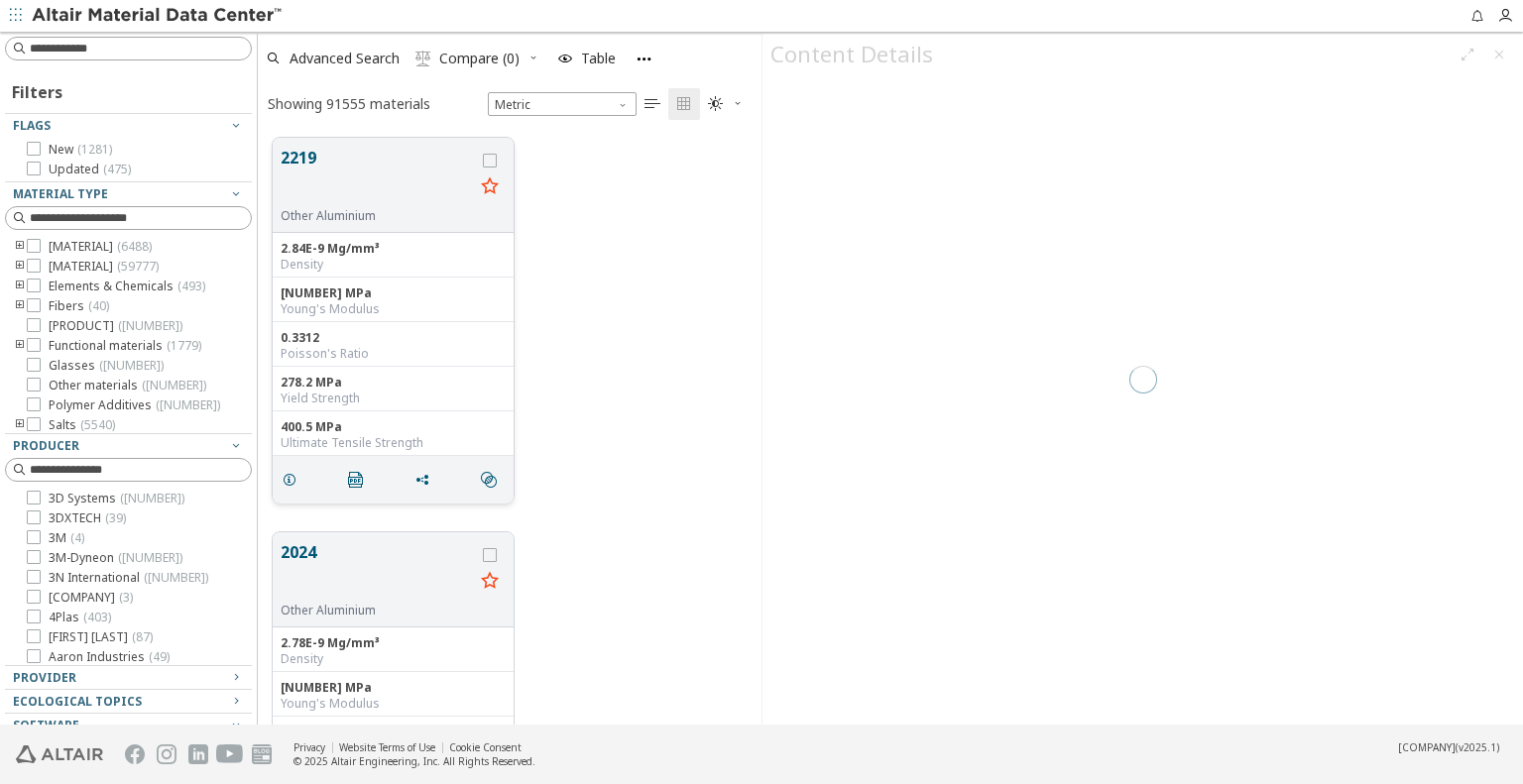 scroll, scrollTop: 587, scrollLeft: 488, axis: both 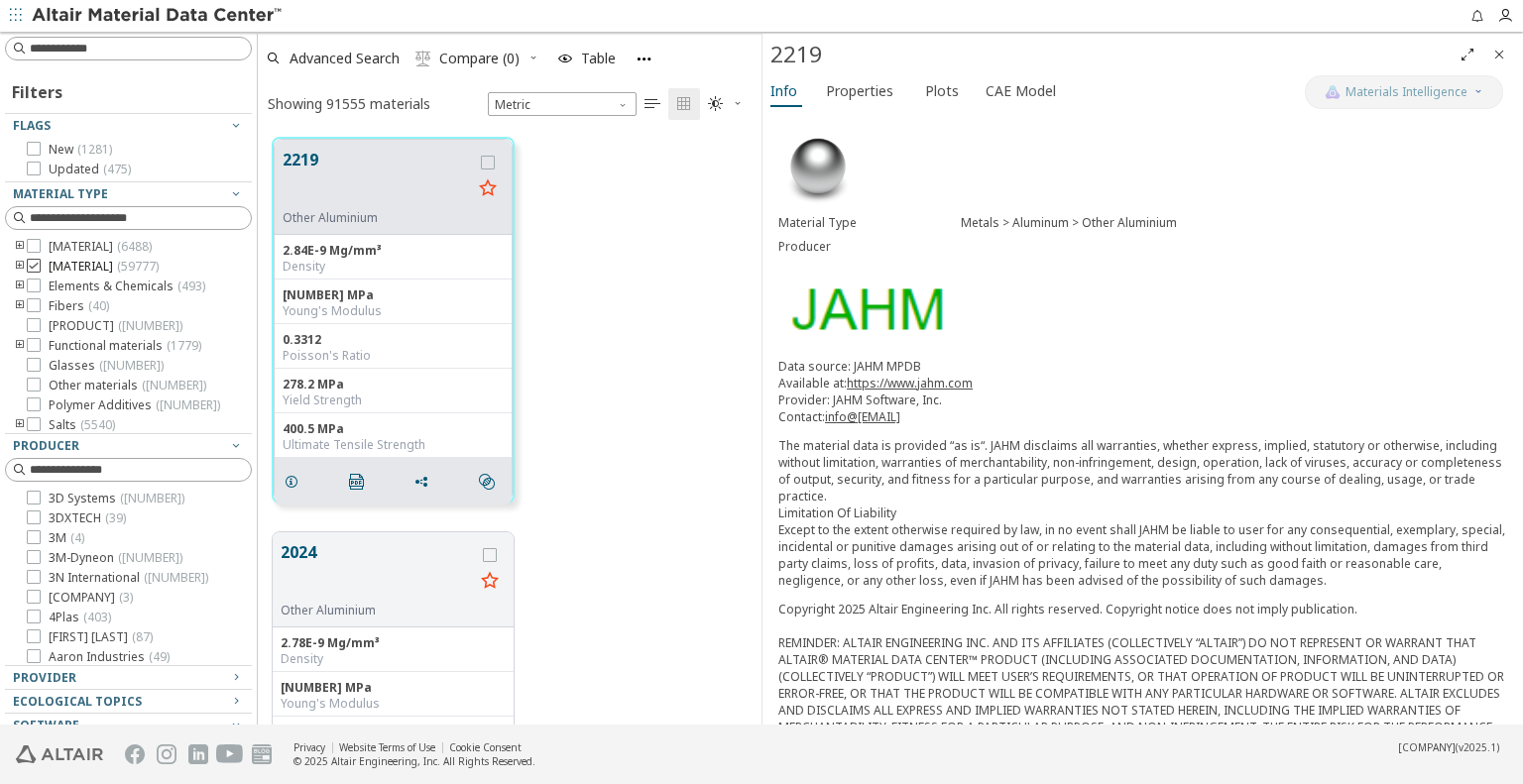 click at bounding box center (34, 266) 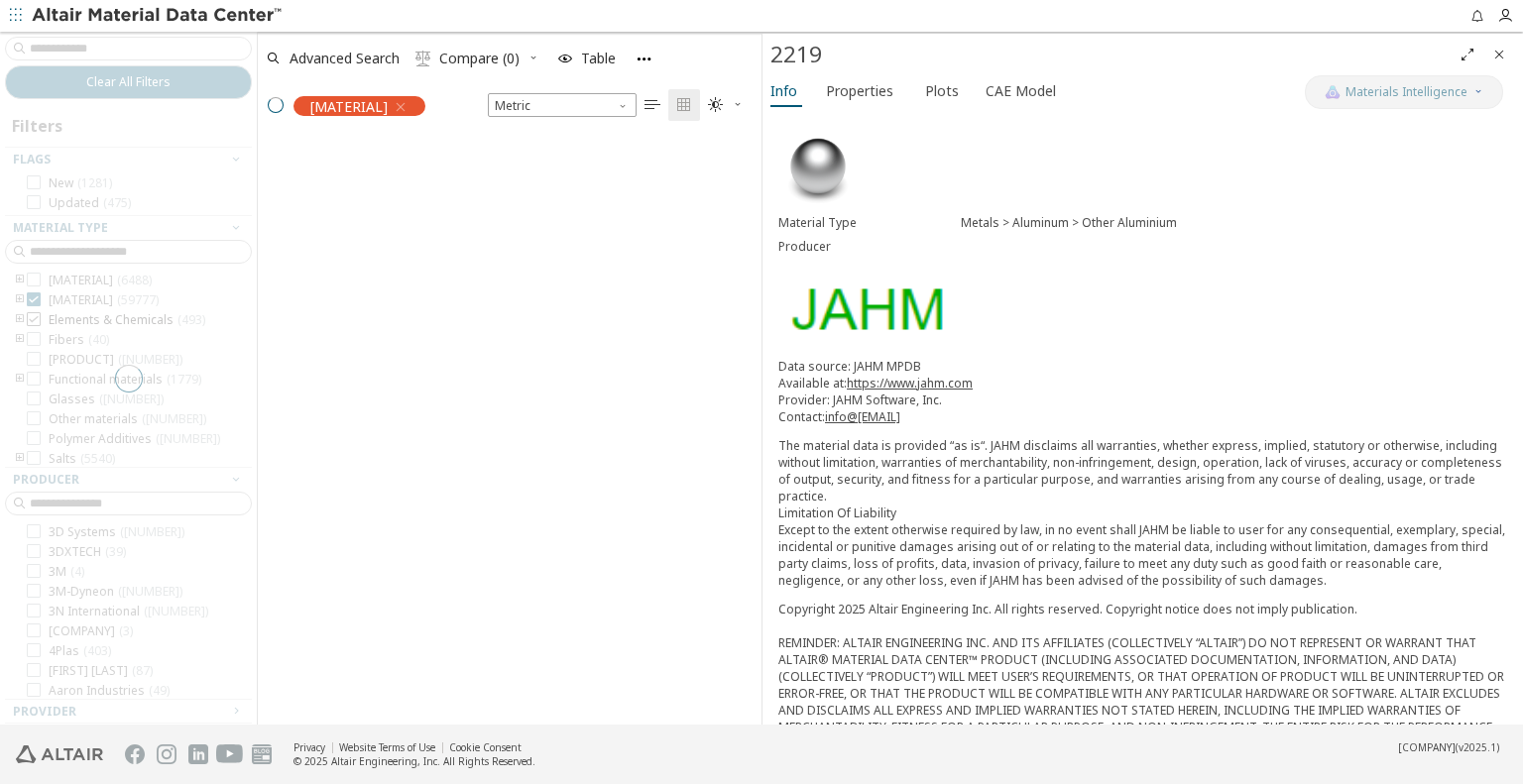 scroll, scrollTop: 553, scrollLeft: 488, axis: both 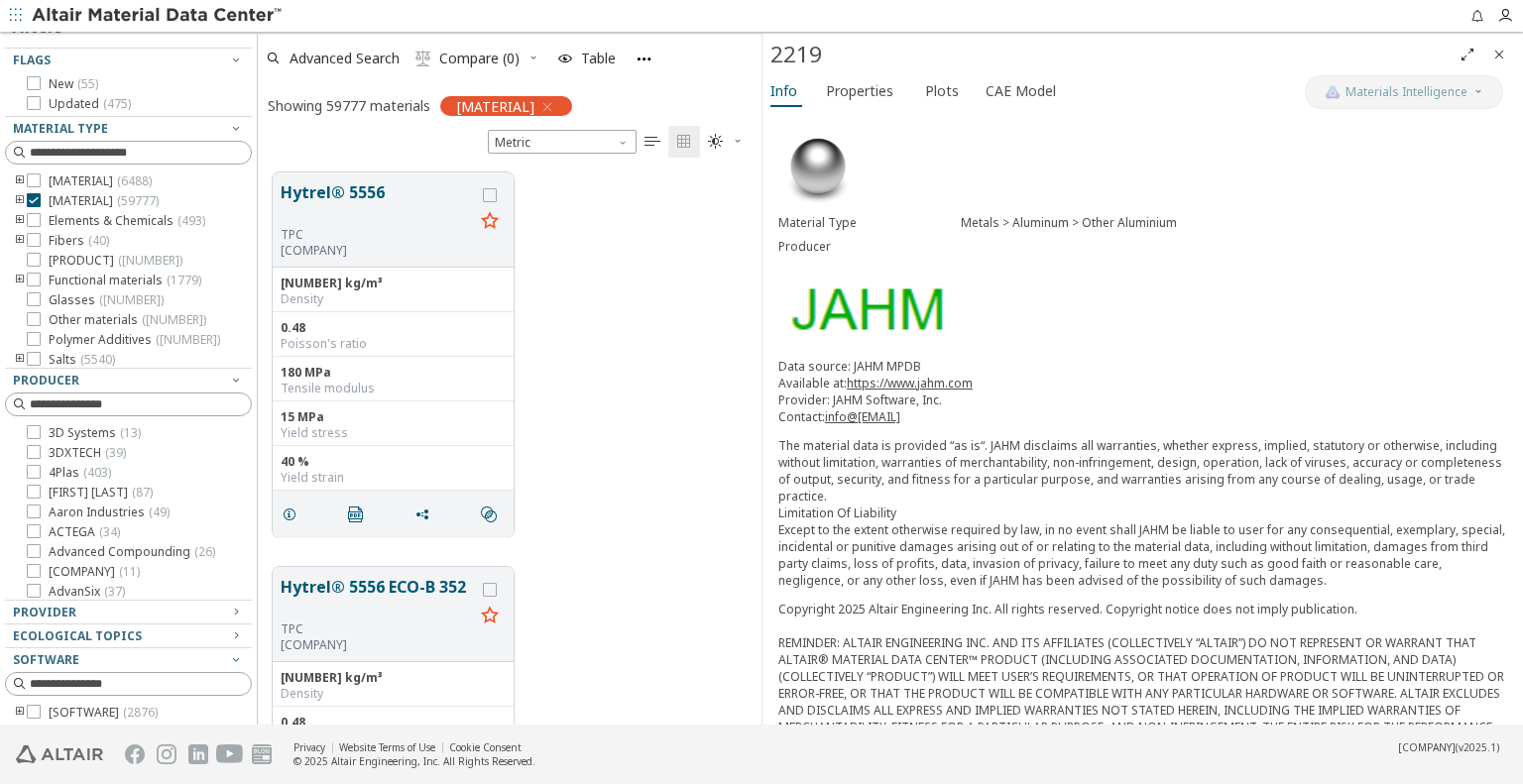 click at bounding box center [20, 201] 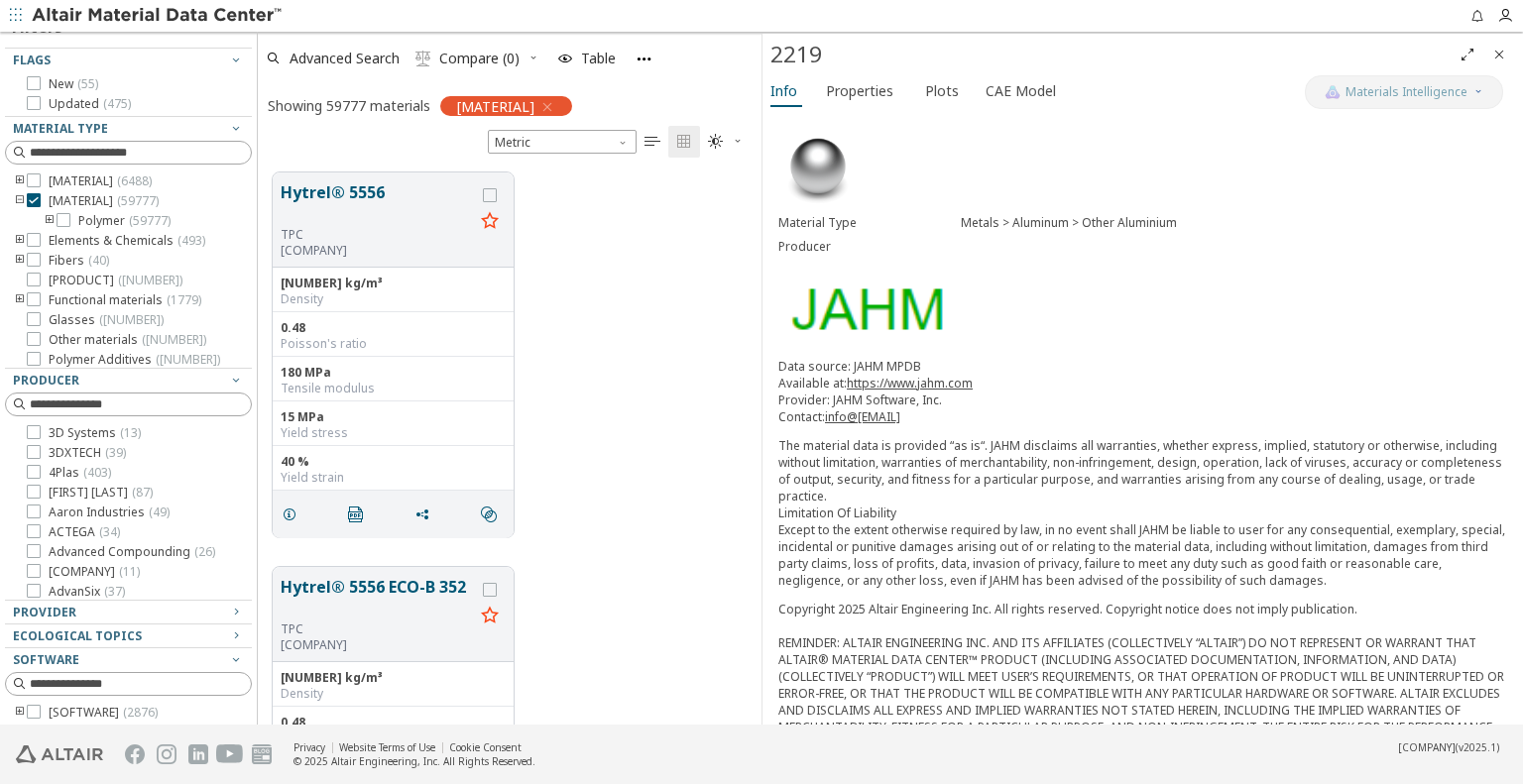 click at bounding box center [20, 201] 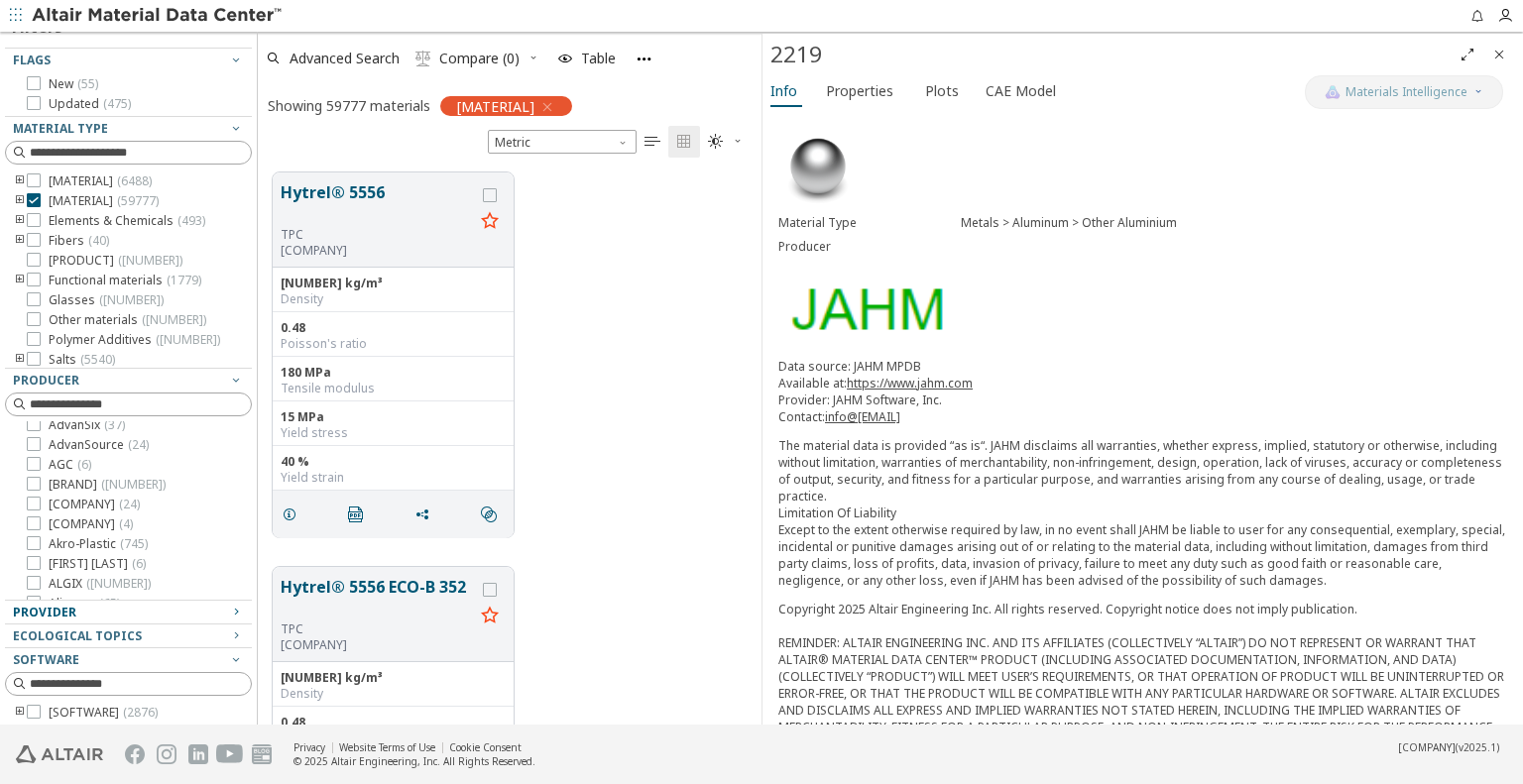 scroll, scrollTop: 198, scrollLeft: 0, axis: vertical 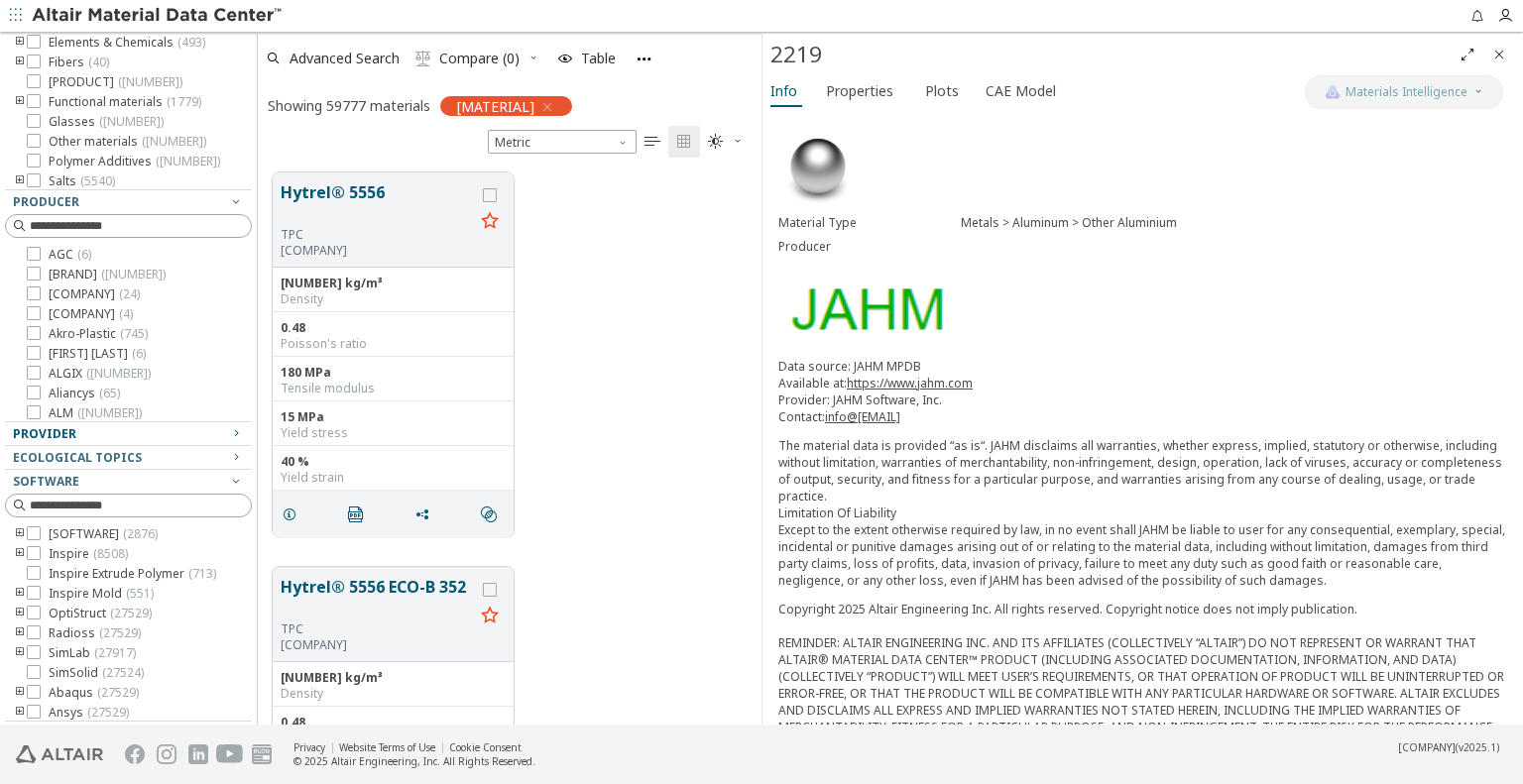 click on "Provider" at bounding box center (45, 433) 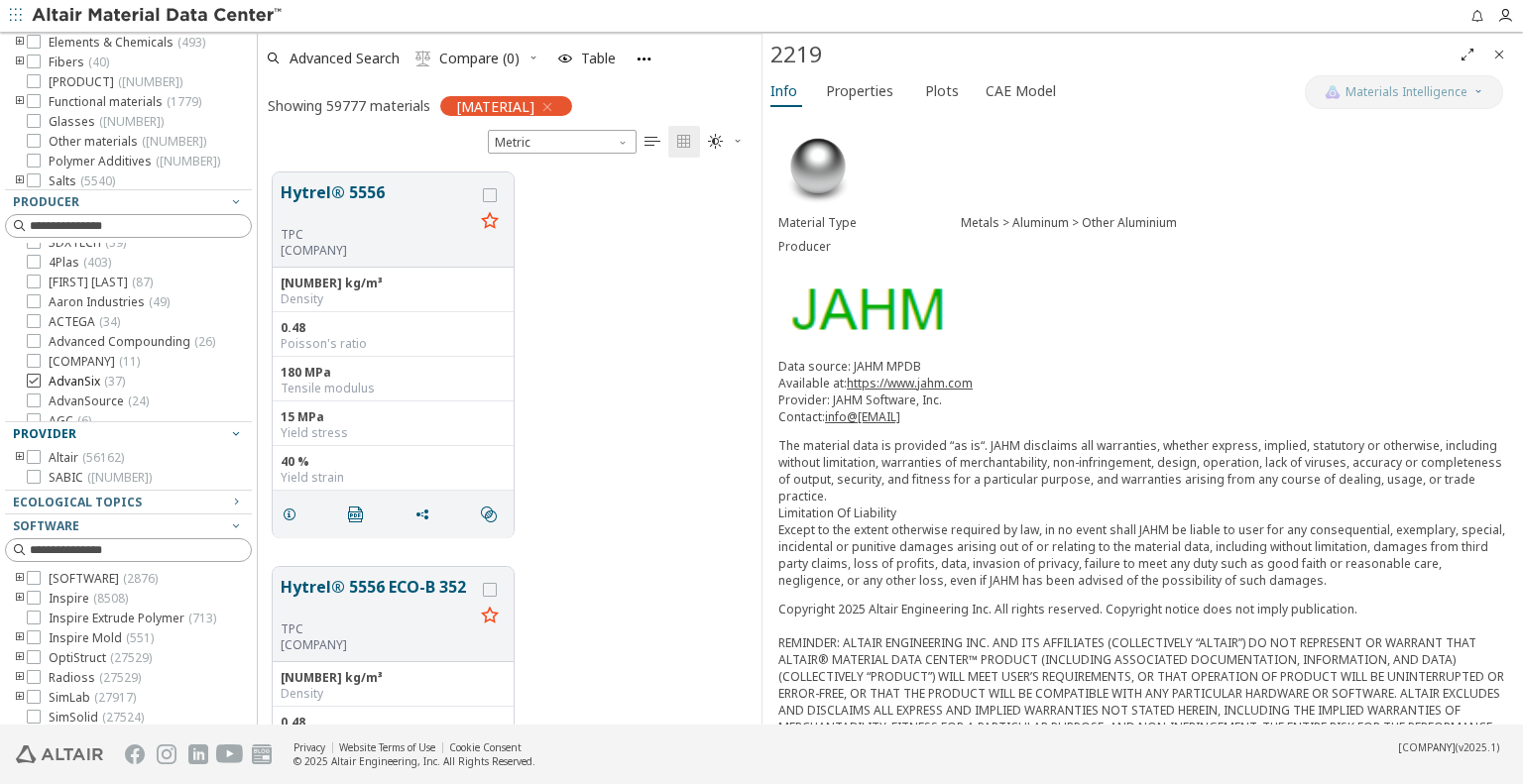 scroll, scrollTop: 0, scrollLeft: 0, axis: both 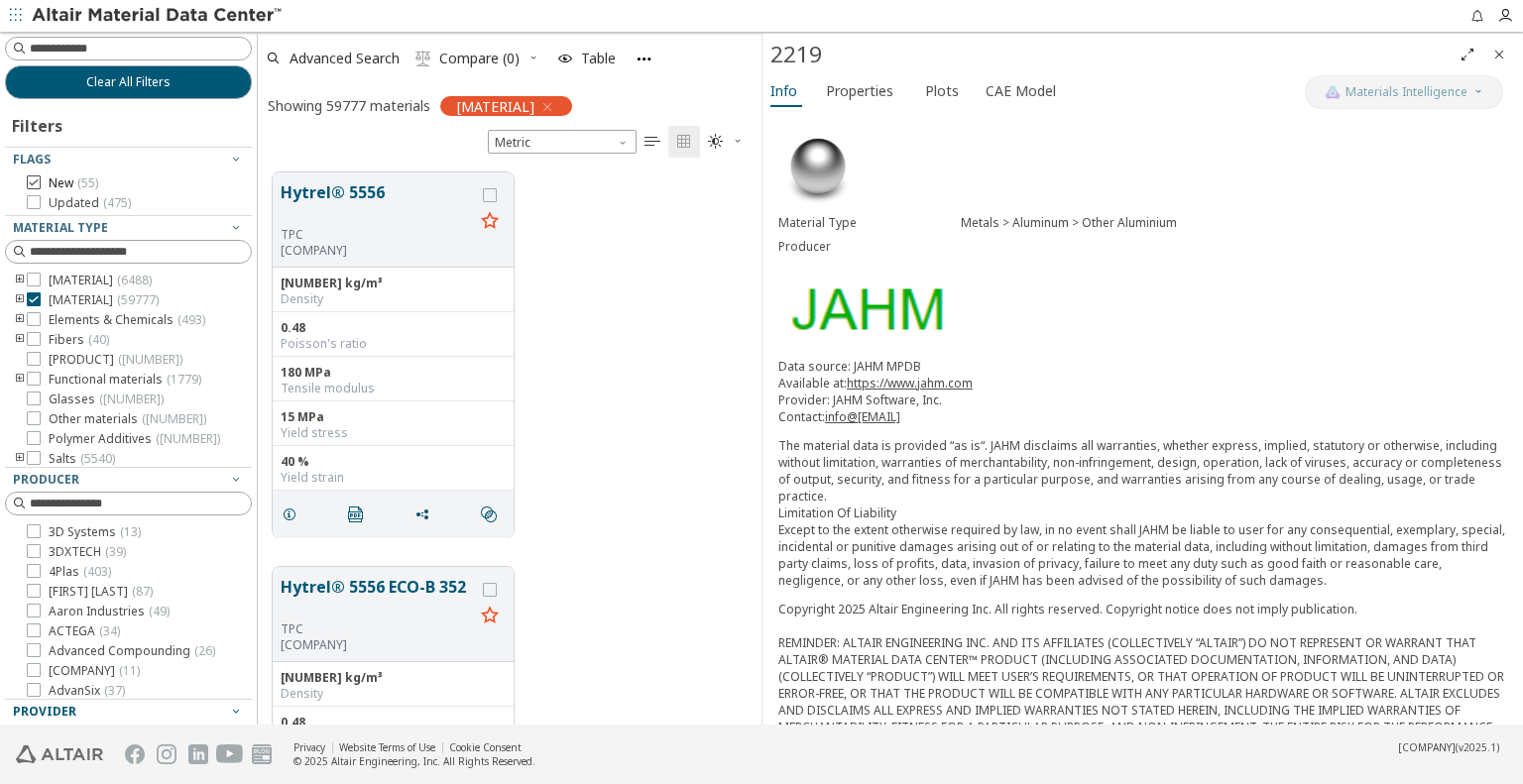 click at bounding box center [34, 182] 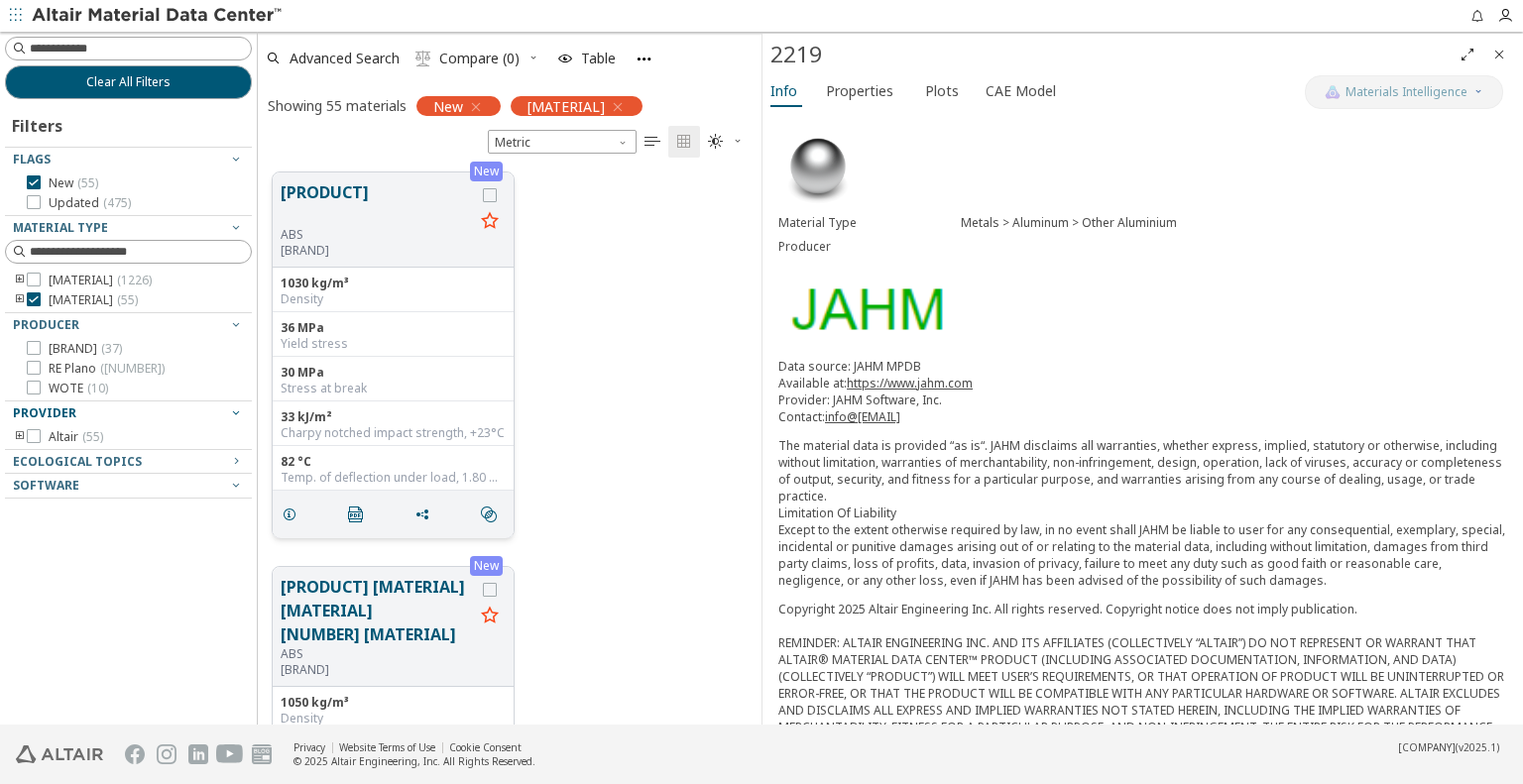 click on "[PRODUCT]" at bounding box center (377, 203) 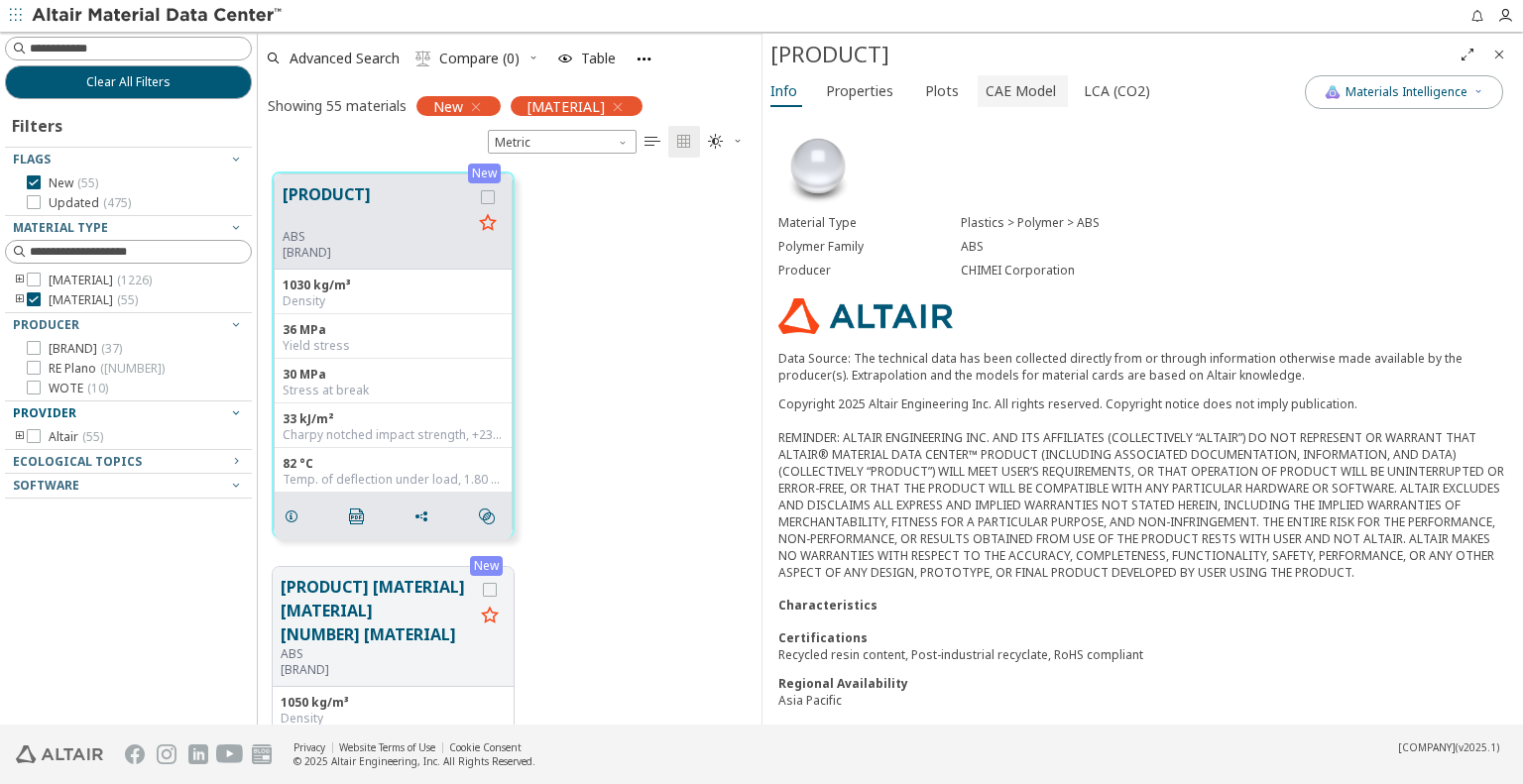 click on "CAE Model" at bounding box center (1020, 91) 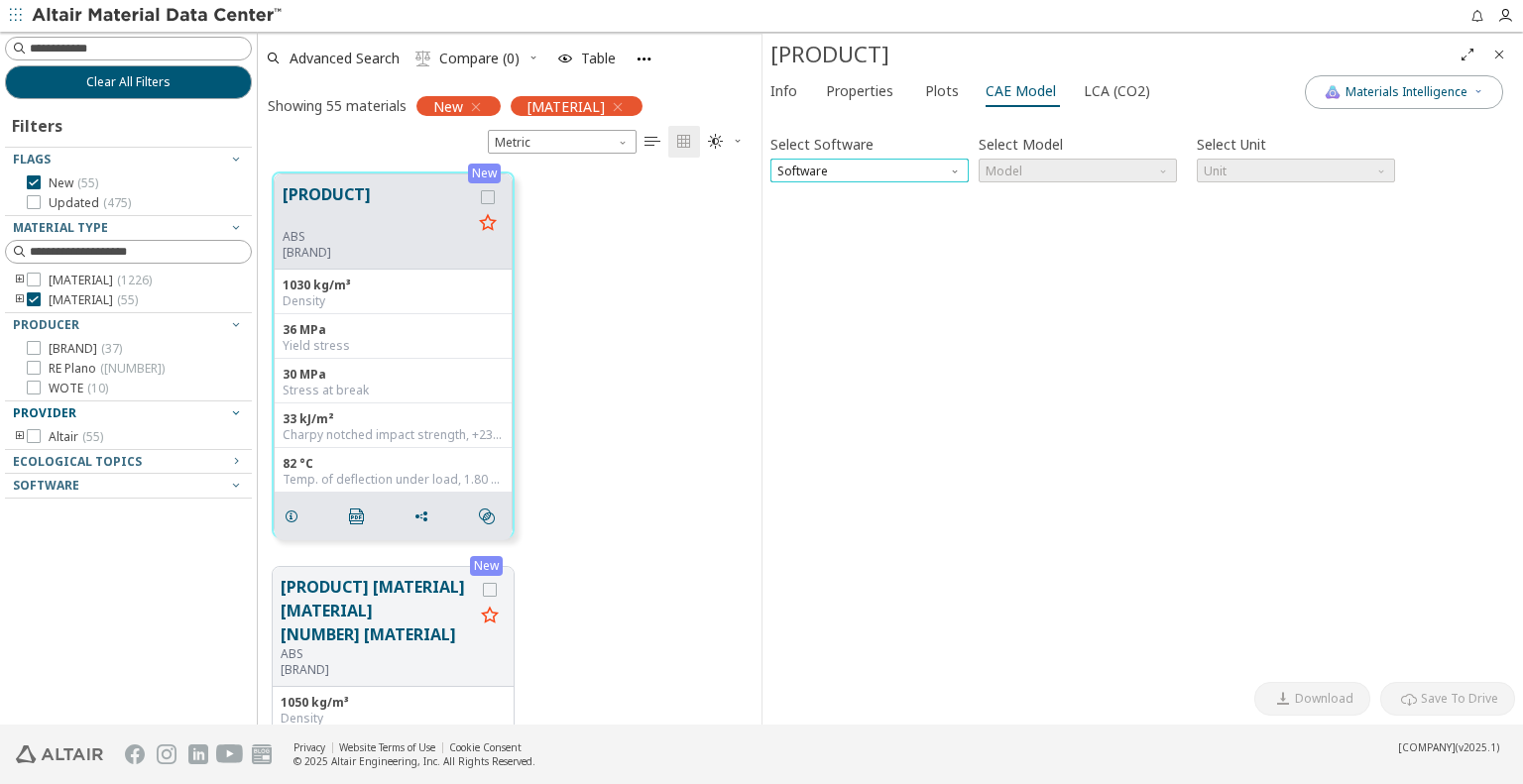 click on "Software" at bounding box center (870, 170) 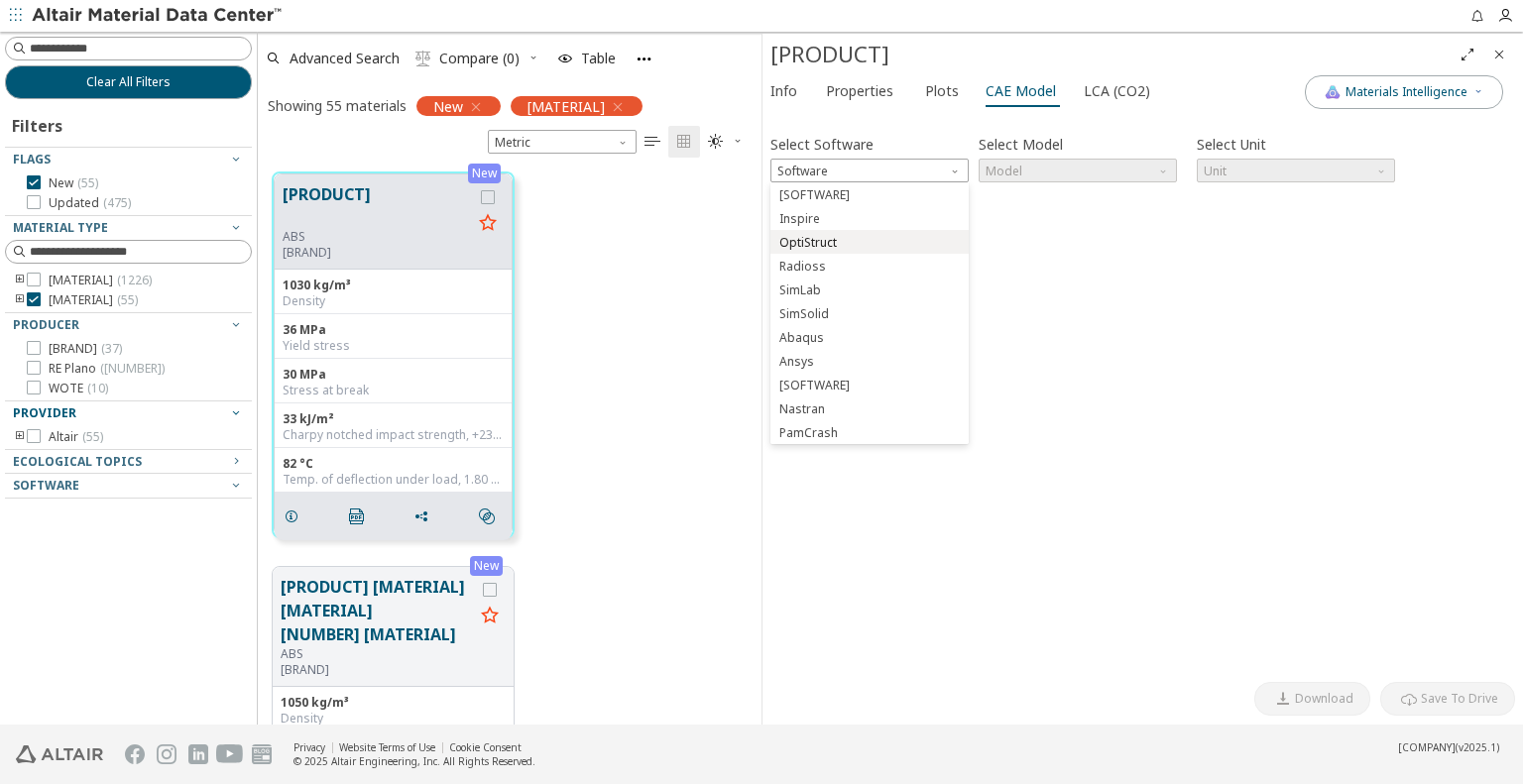 click on "OptiStruct" at bounding box center (870, 242) 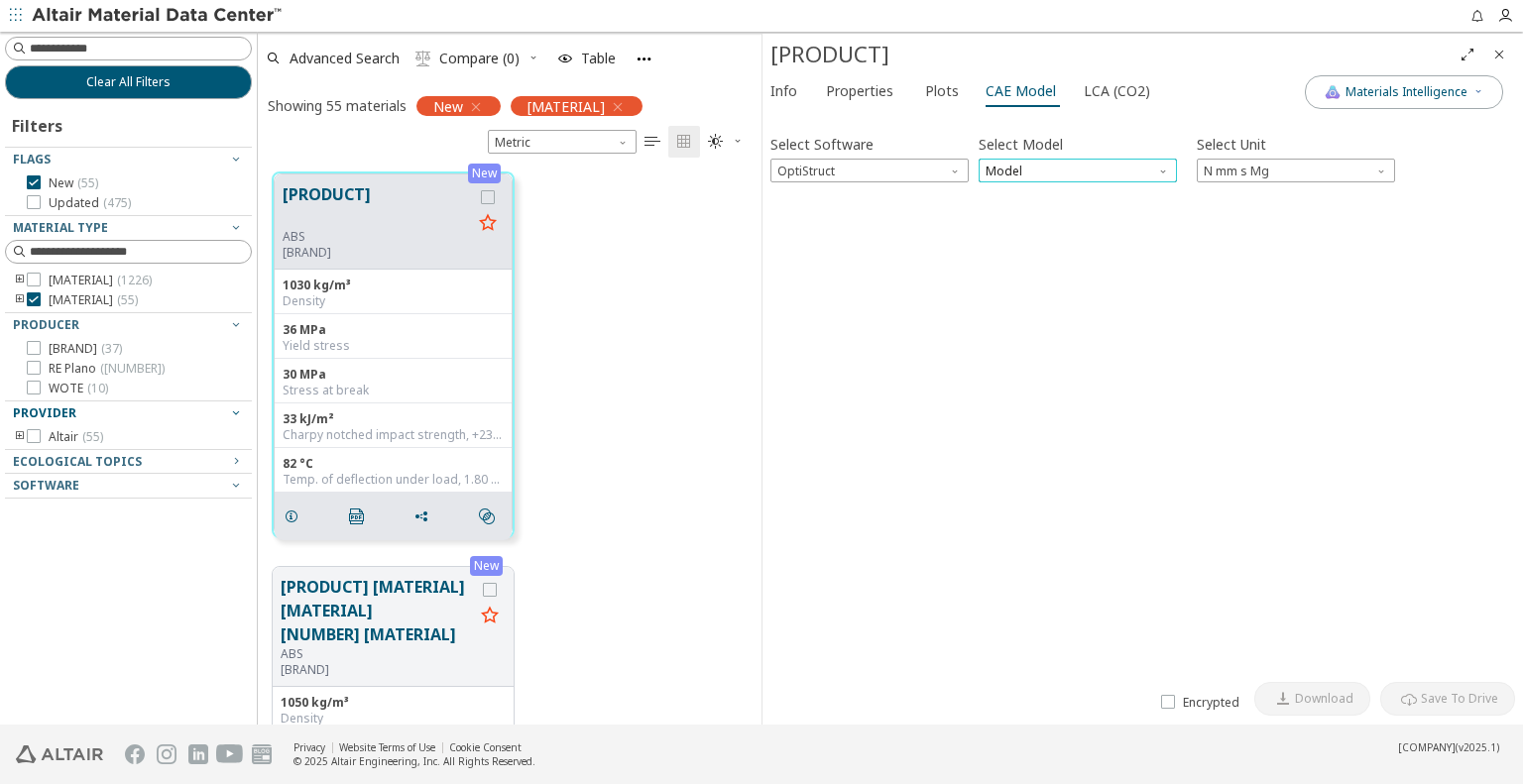 click on "Model" at bounding box center (1078, 170) 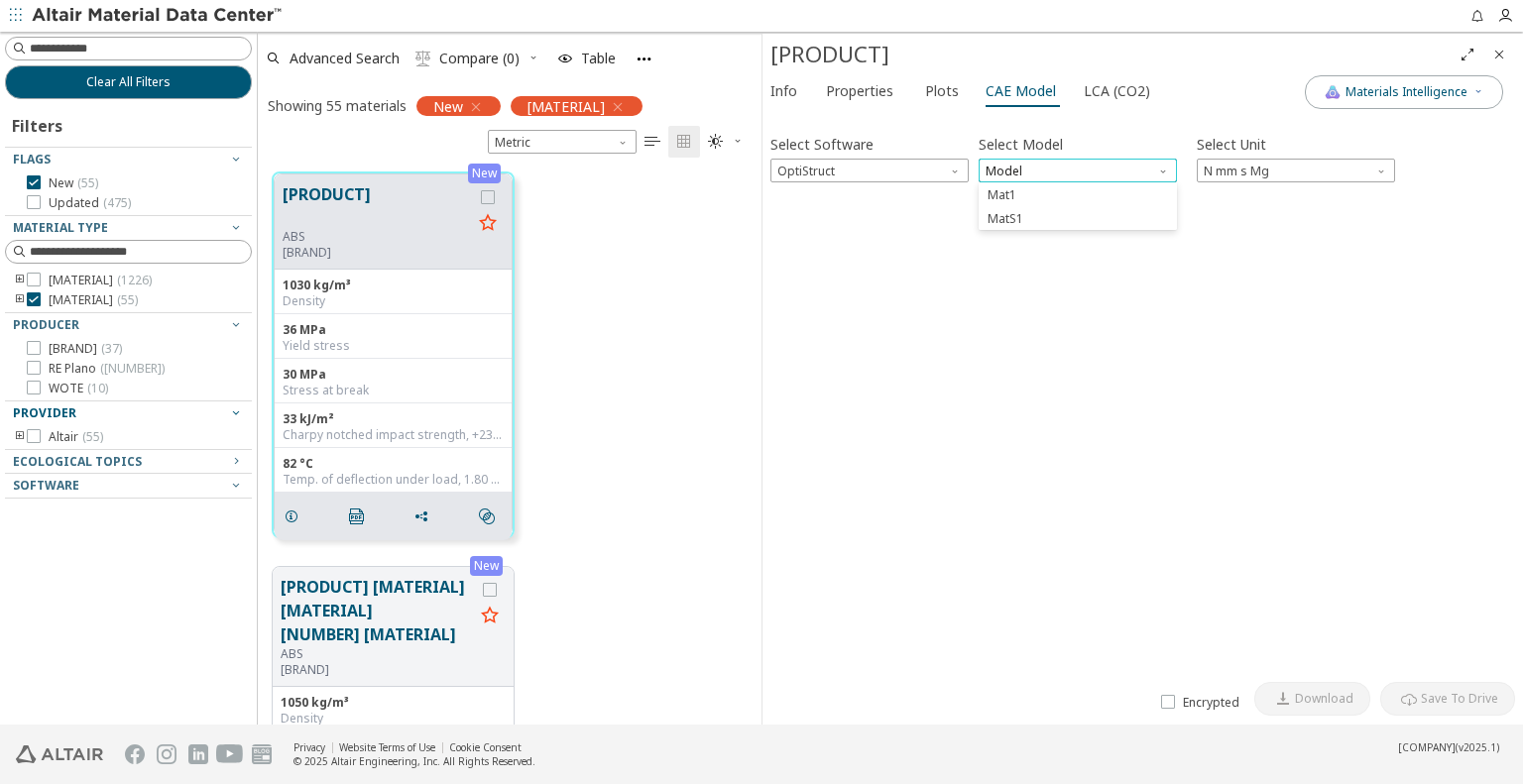 click on "Model" at bounding box center [1078, 170] 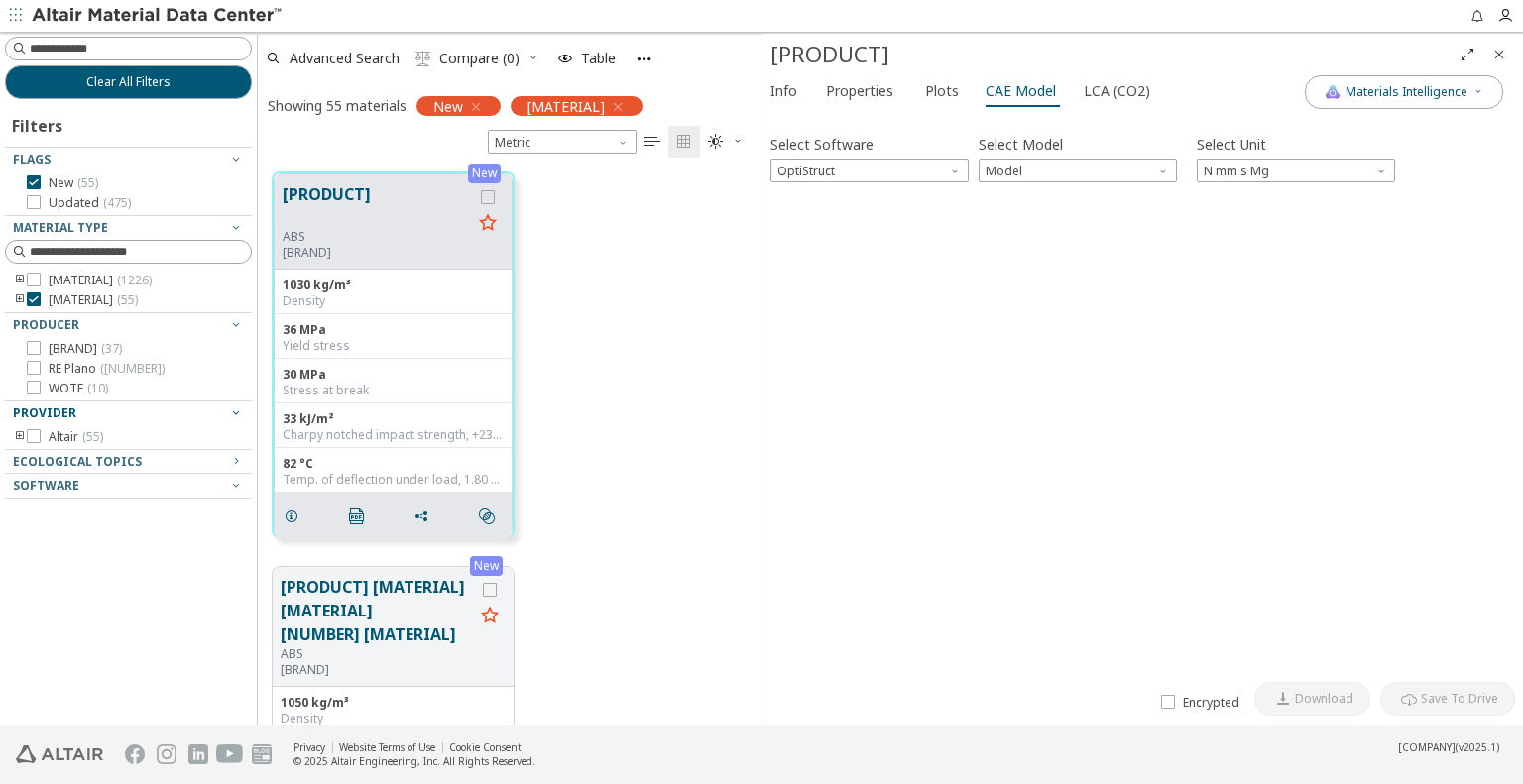 click on "Select Software [SOFTWARE] Select Model Model Select Unit N mm s Mg Invalid data. Please check your input. Preview" at bounding box center (1142, 395) 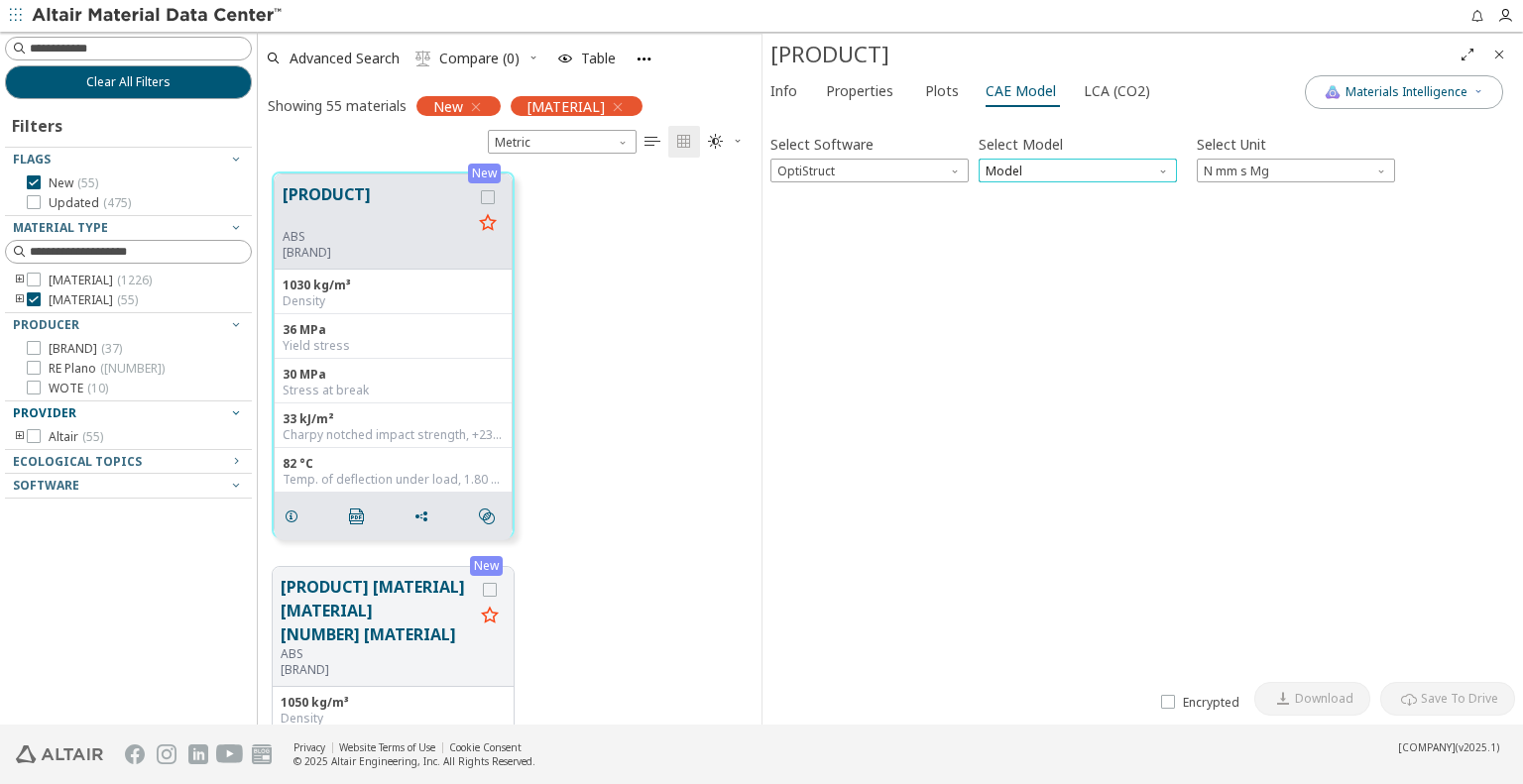 click on "Model" at bounding box center [1078, 170] 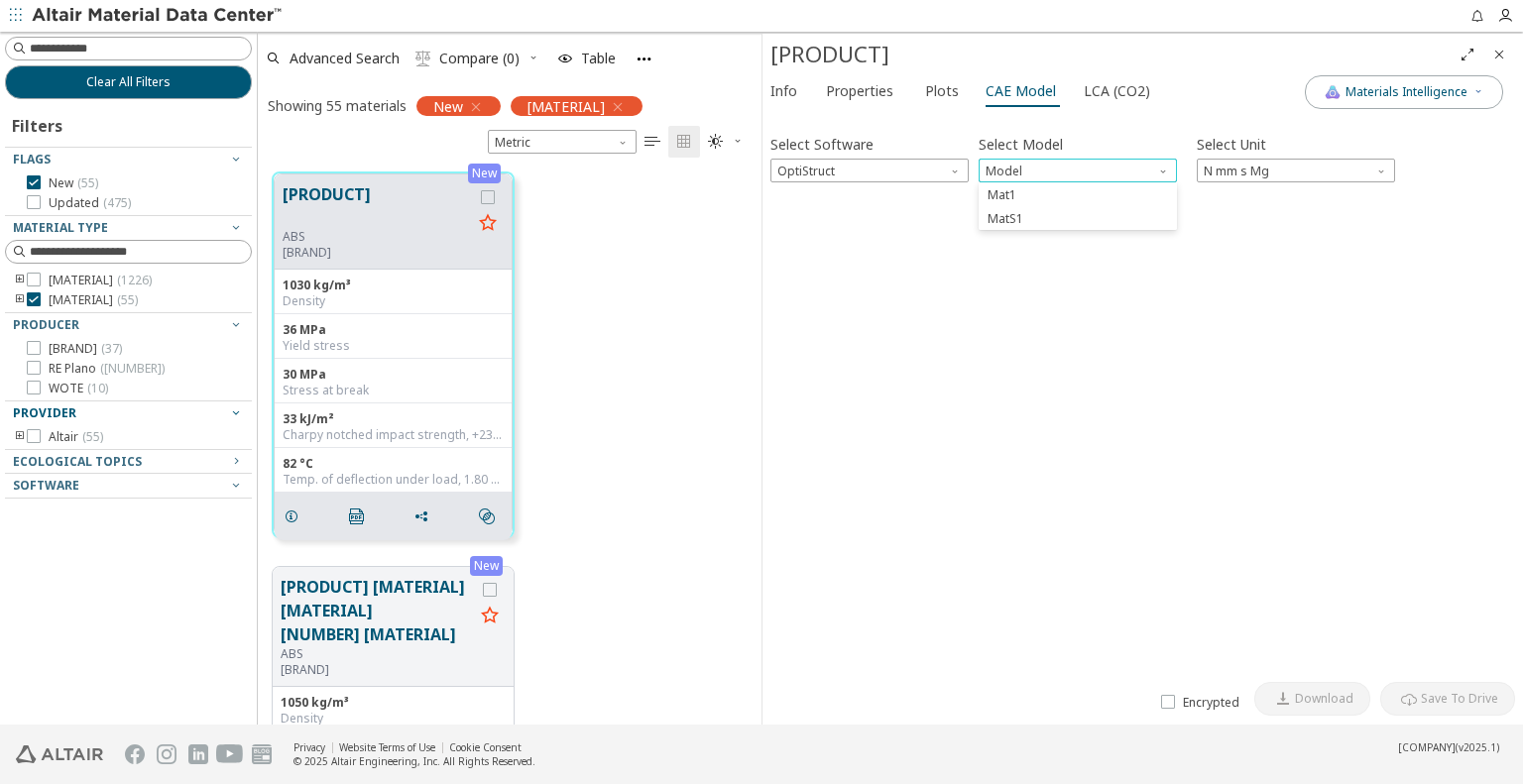 drag, startPoint x: 1094, startPoint y: 162, endPoint x: 1065, endPoint y: 187, distance: 38.288379 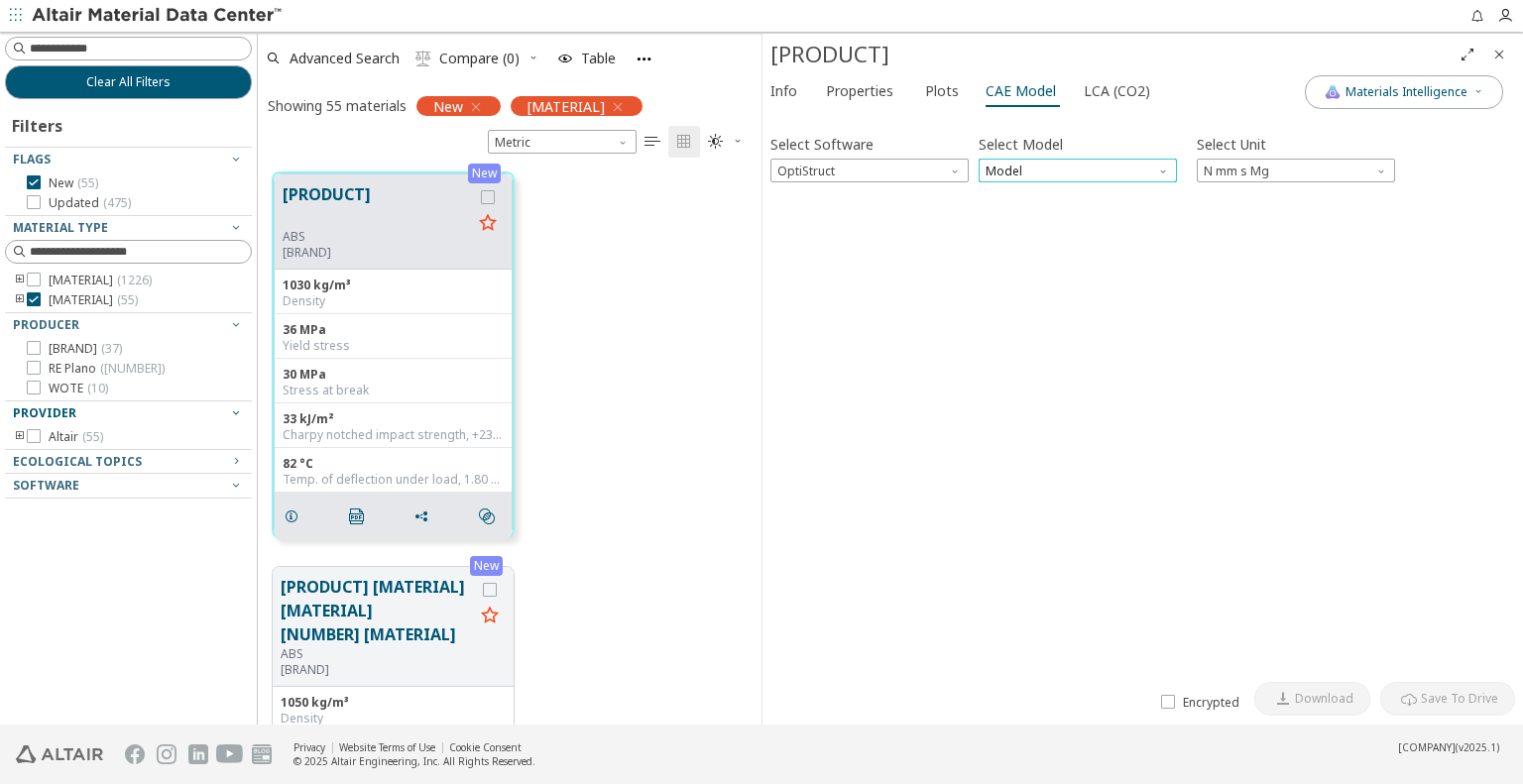 click on "Model" at bounding box center [1078, 170] 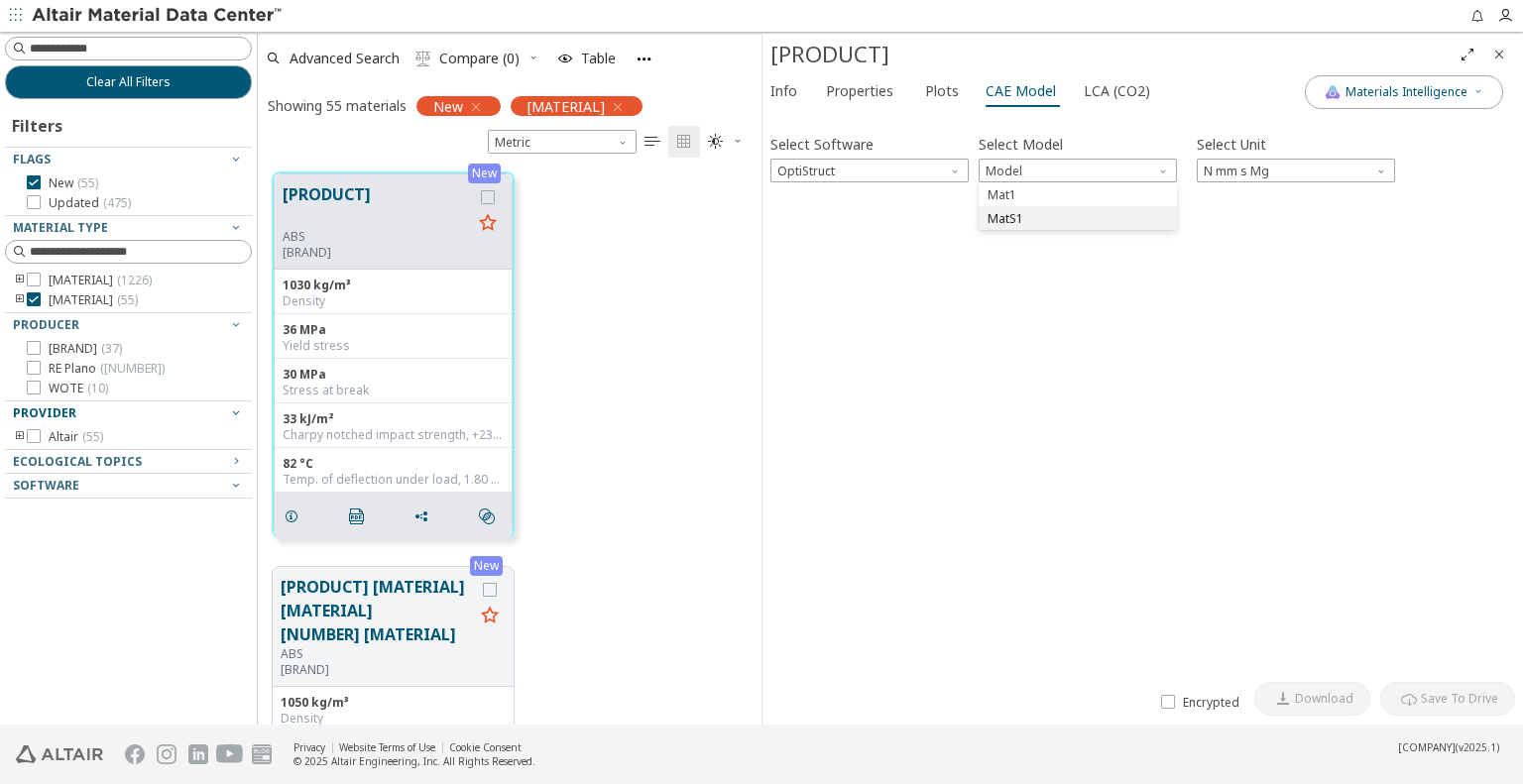 drag, startPoint x: 1032, startPoint y: 174, endPoint x: 1022, endPoint y: 213, distance: 40.261644 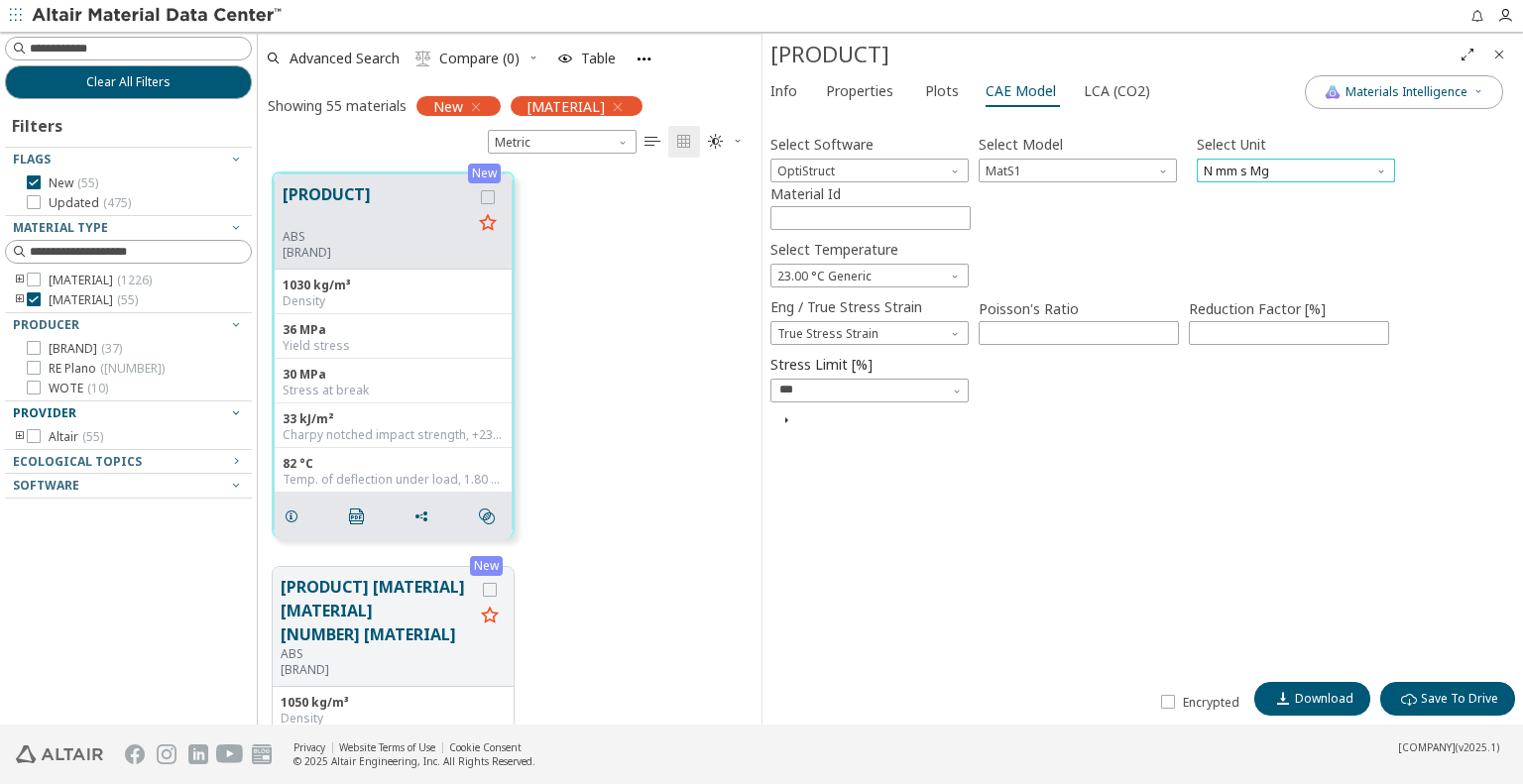click on "N mm s Mg" at bounding box center (1296, 170) 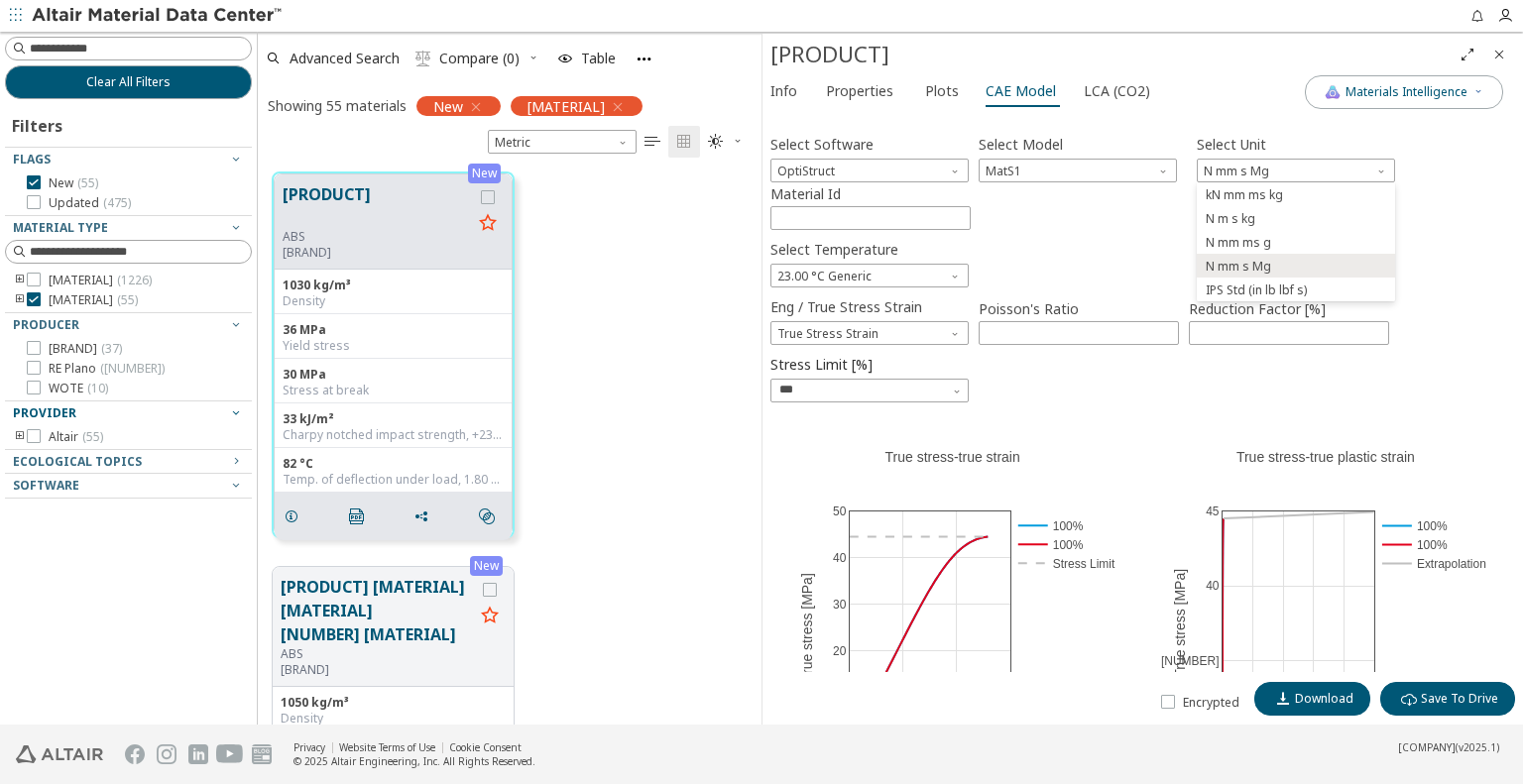click on "Select Software OptiStruct Select Model MatS1 Select Unit N mm s Mg Material Id ****" at bounding box center (1142, 179) 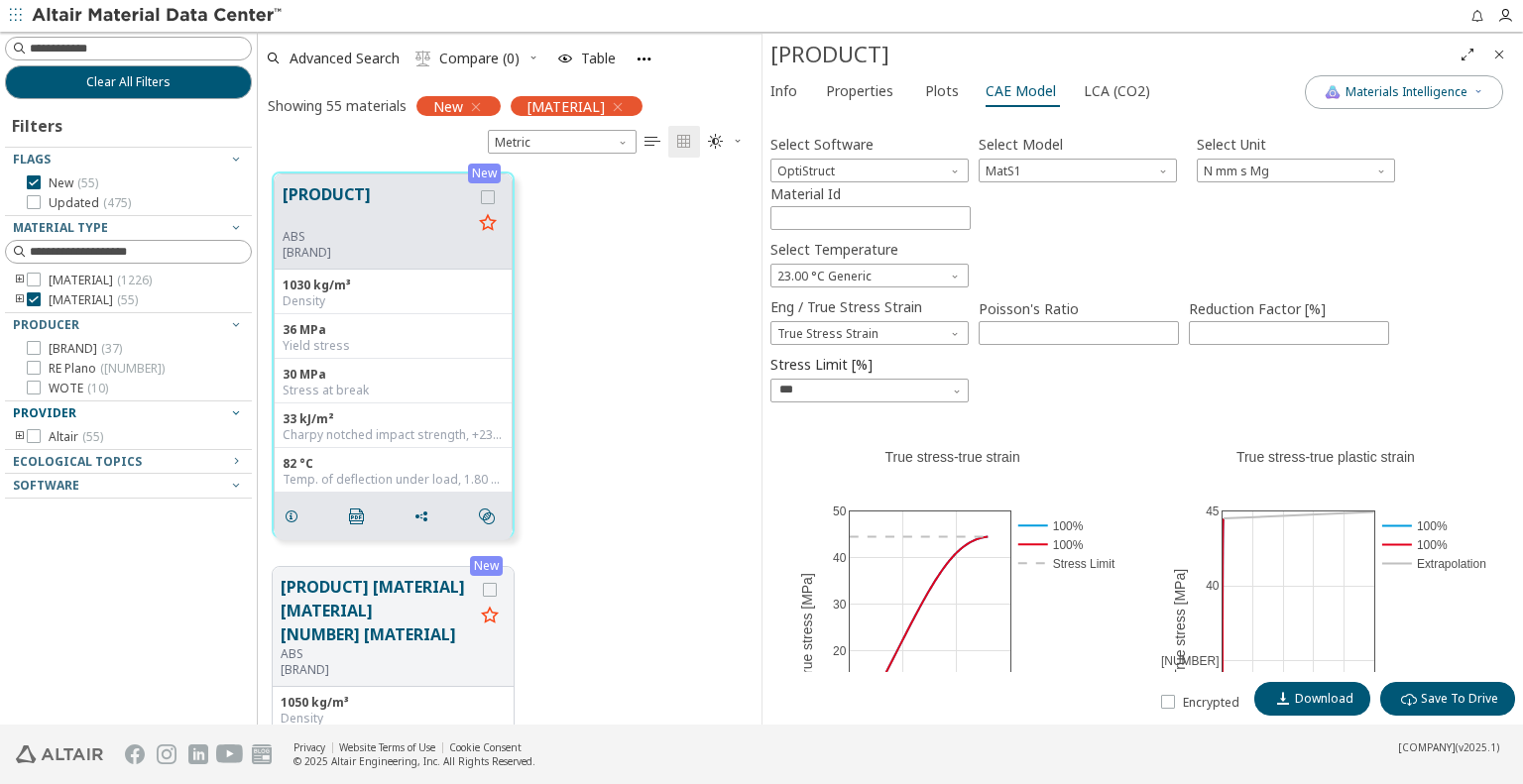 click on "Select Software OptiStruct Select Model MatS1 Select Unit N mm s Mg Material Id ****" at bounding box center [1142, 179] 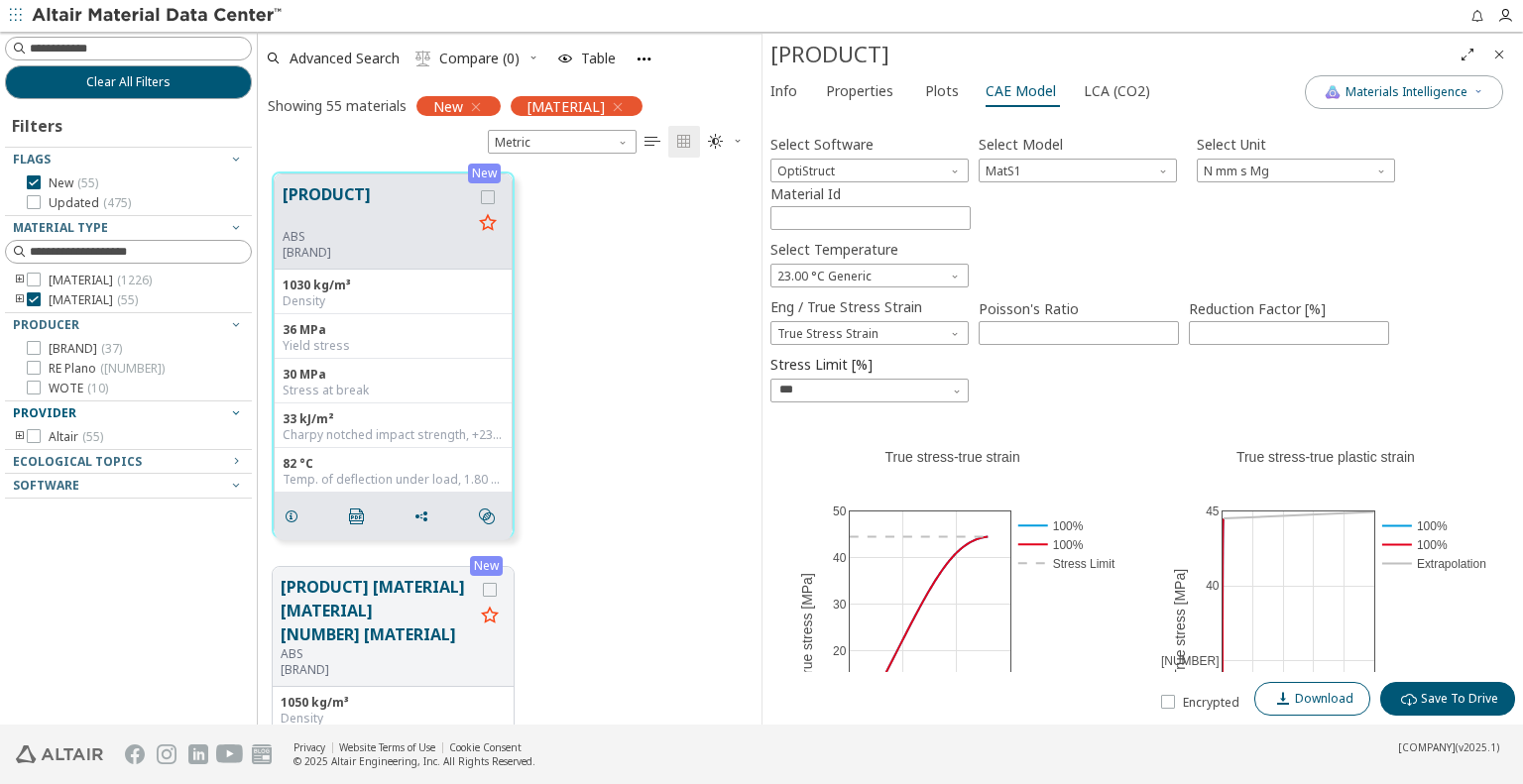 click on "Download" at bounding box center (1312, 699) 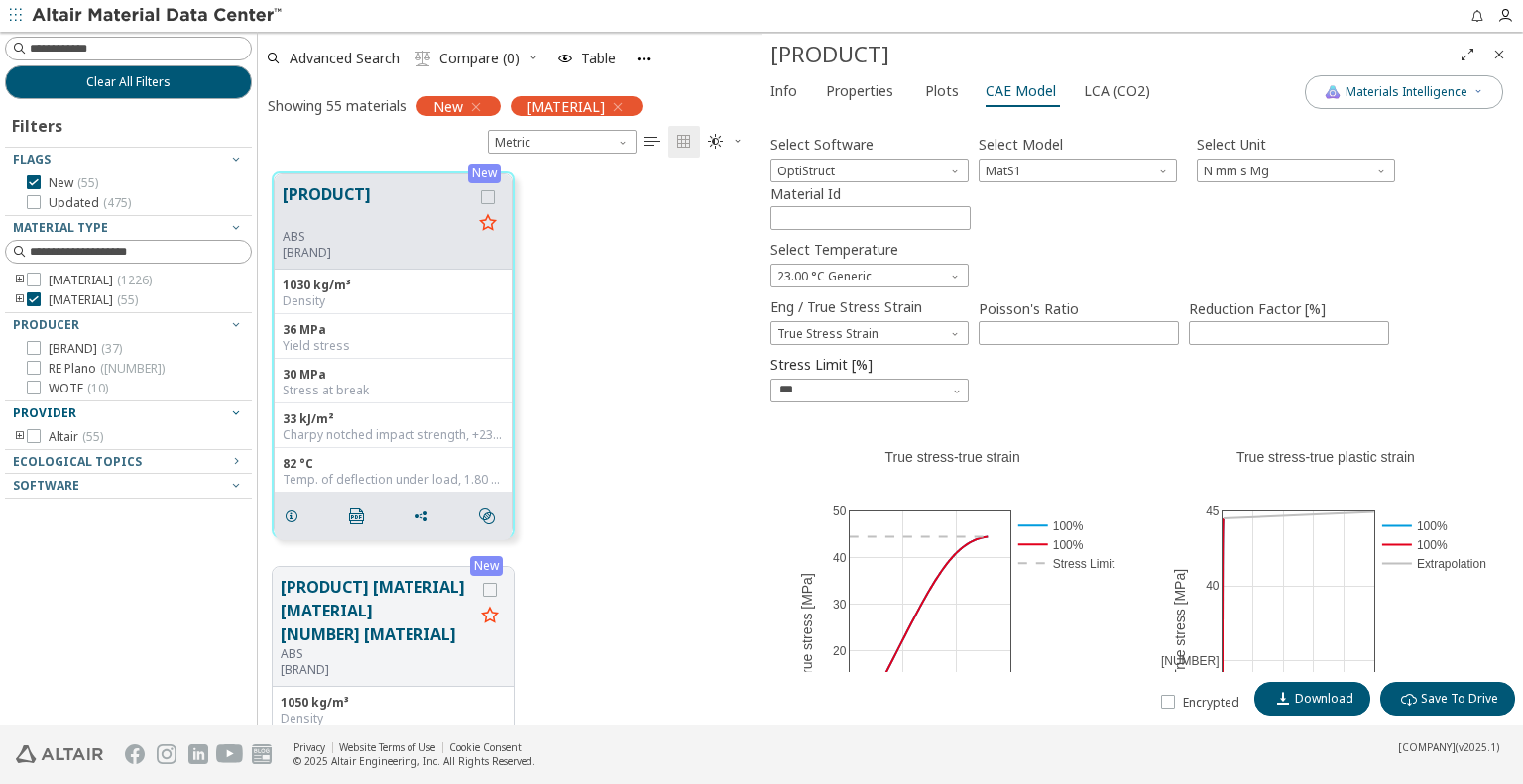 click on "New [PRODUCT] [MATERIAL] [MATERIAL] [NUMBER] kg/m³ Density [NUMBER] MPa Yield stress [NUMBER] MPa Stress at break [NUMBER] kJ/m² Charpy notched impact strength, +[NUMBER]°C [NUMBER] °C Temp. of deflection under load, [NUMBER] MPa  " at bounding box center (510, 355) 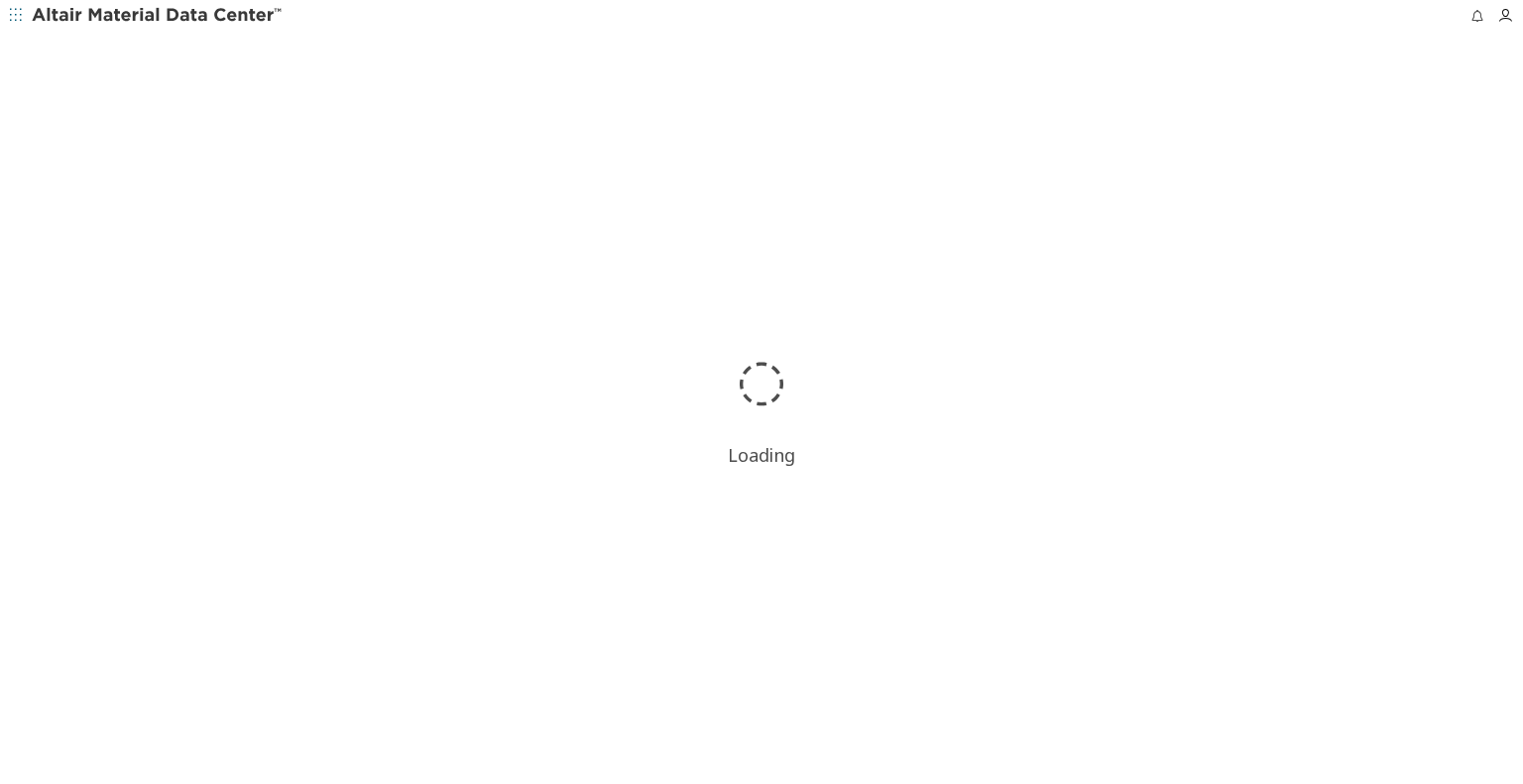 scroll, scrollTop: 0, scrollLeft: 0, axis: both 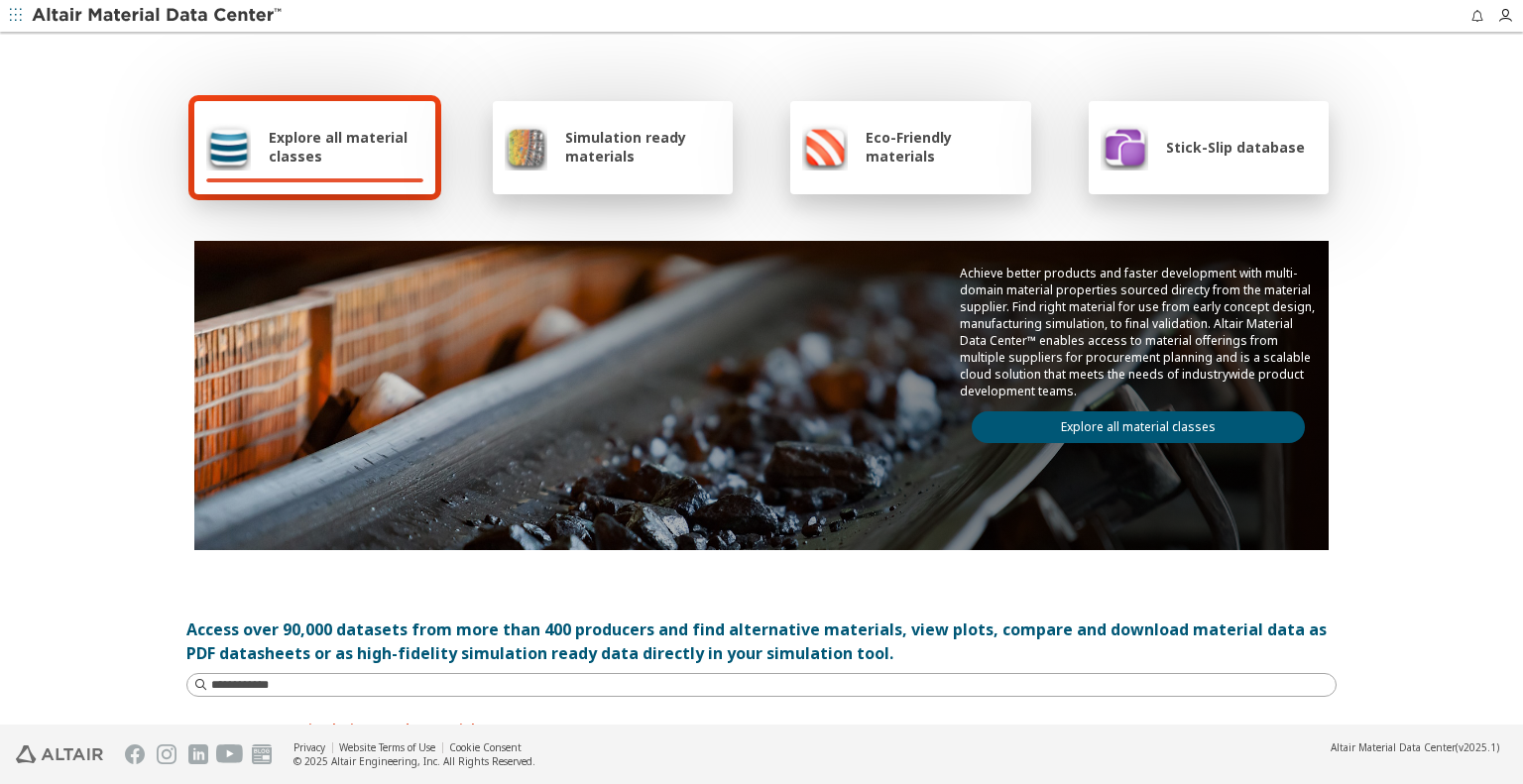 click at bounding box center (228, 147) 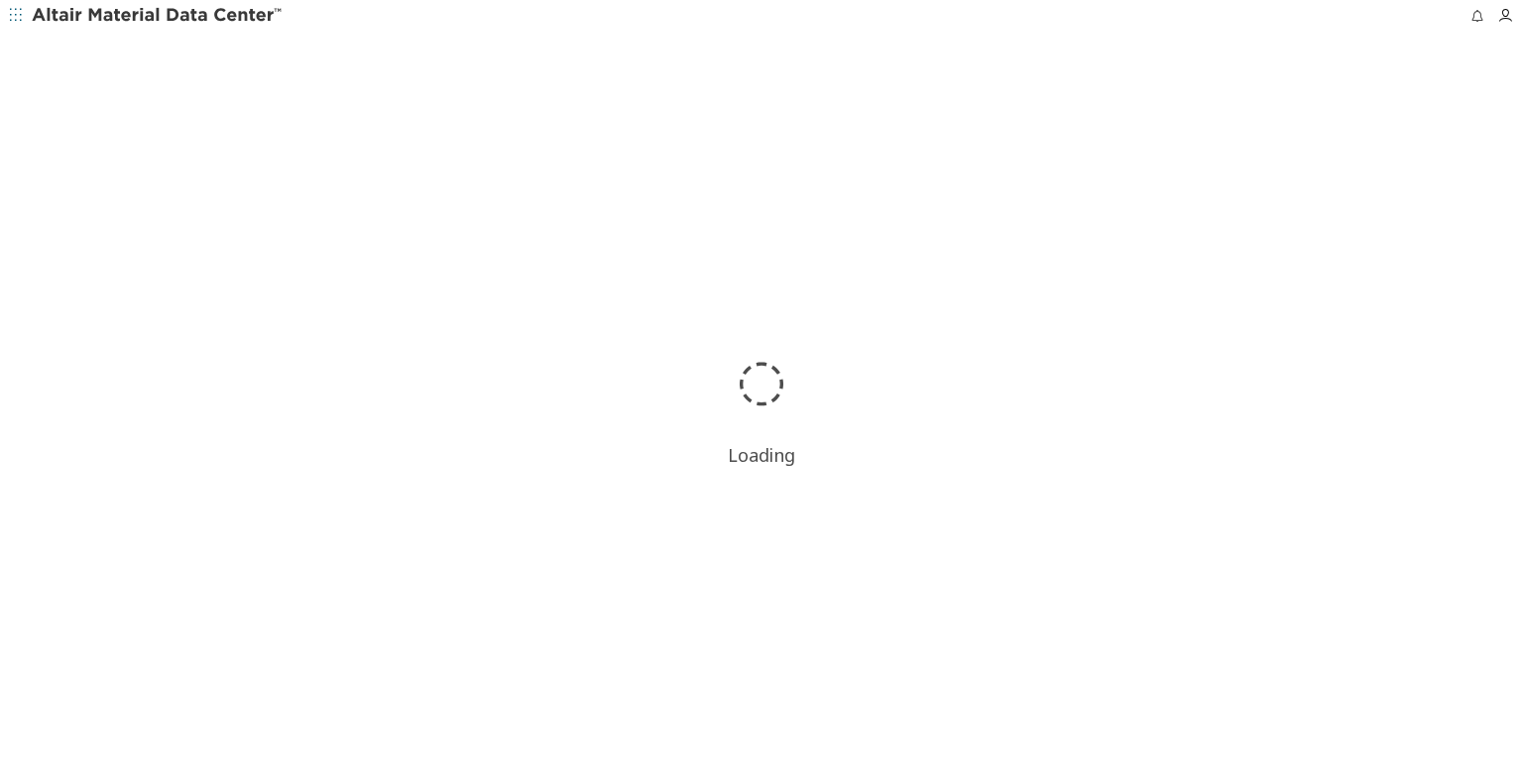 scroll, scrollTop: 0, scrollLeft: 0, axis: both 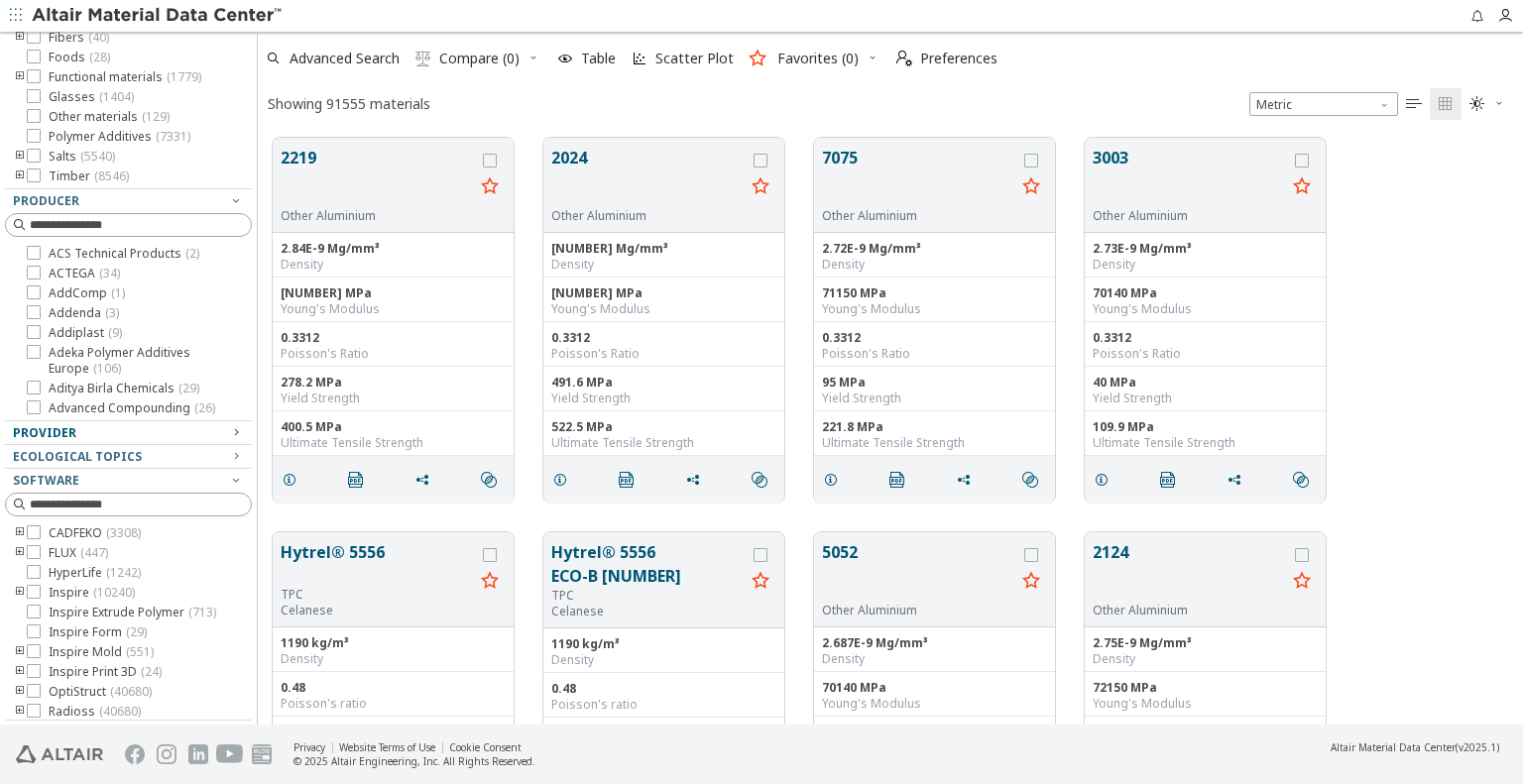 click on "Provider" at bounding box center [120, 433] 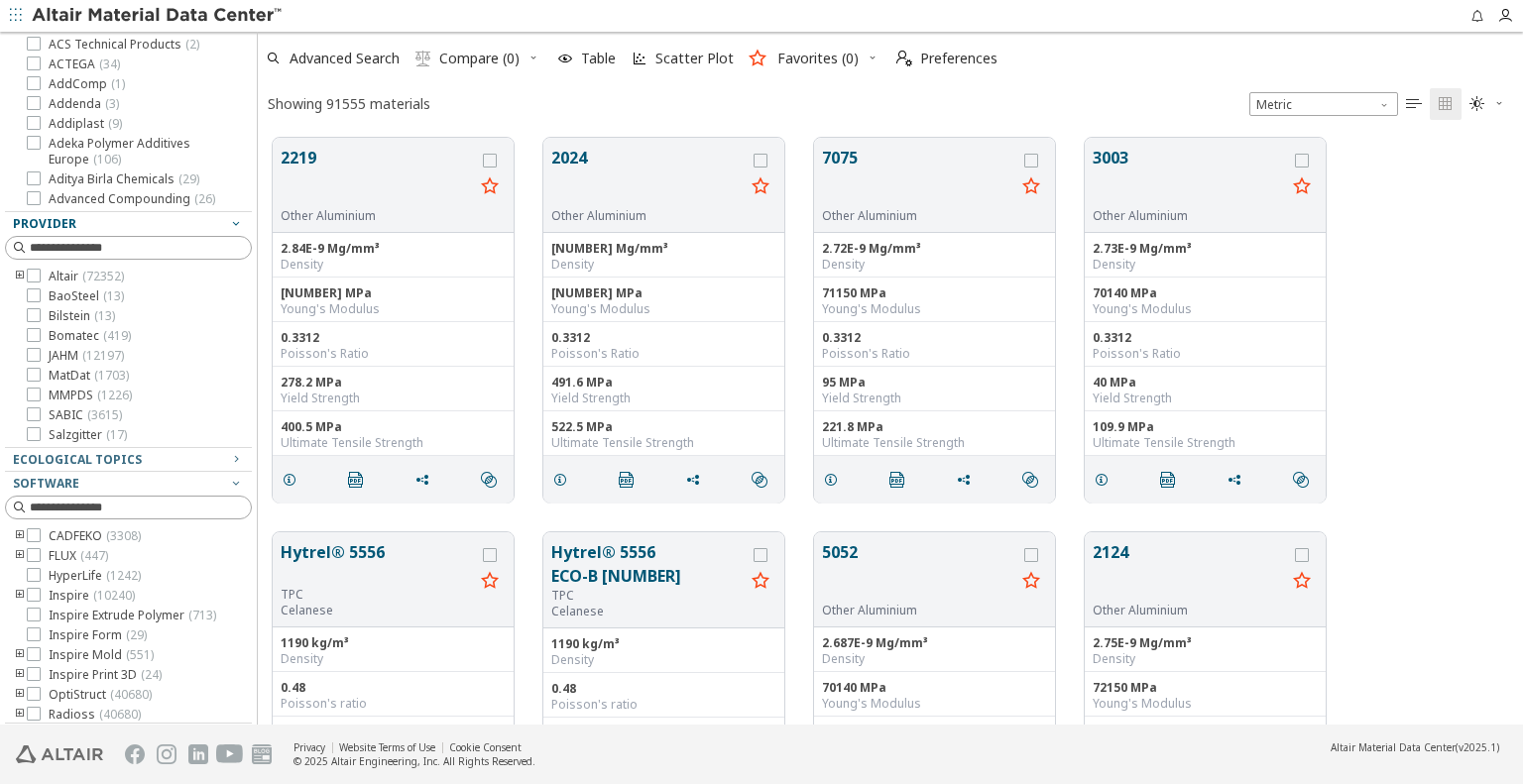 scroll, scrollTop: 457, scrollLeft: 0, axis: vertical 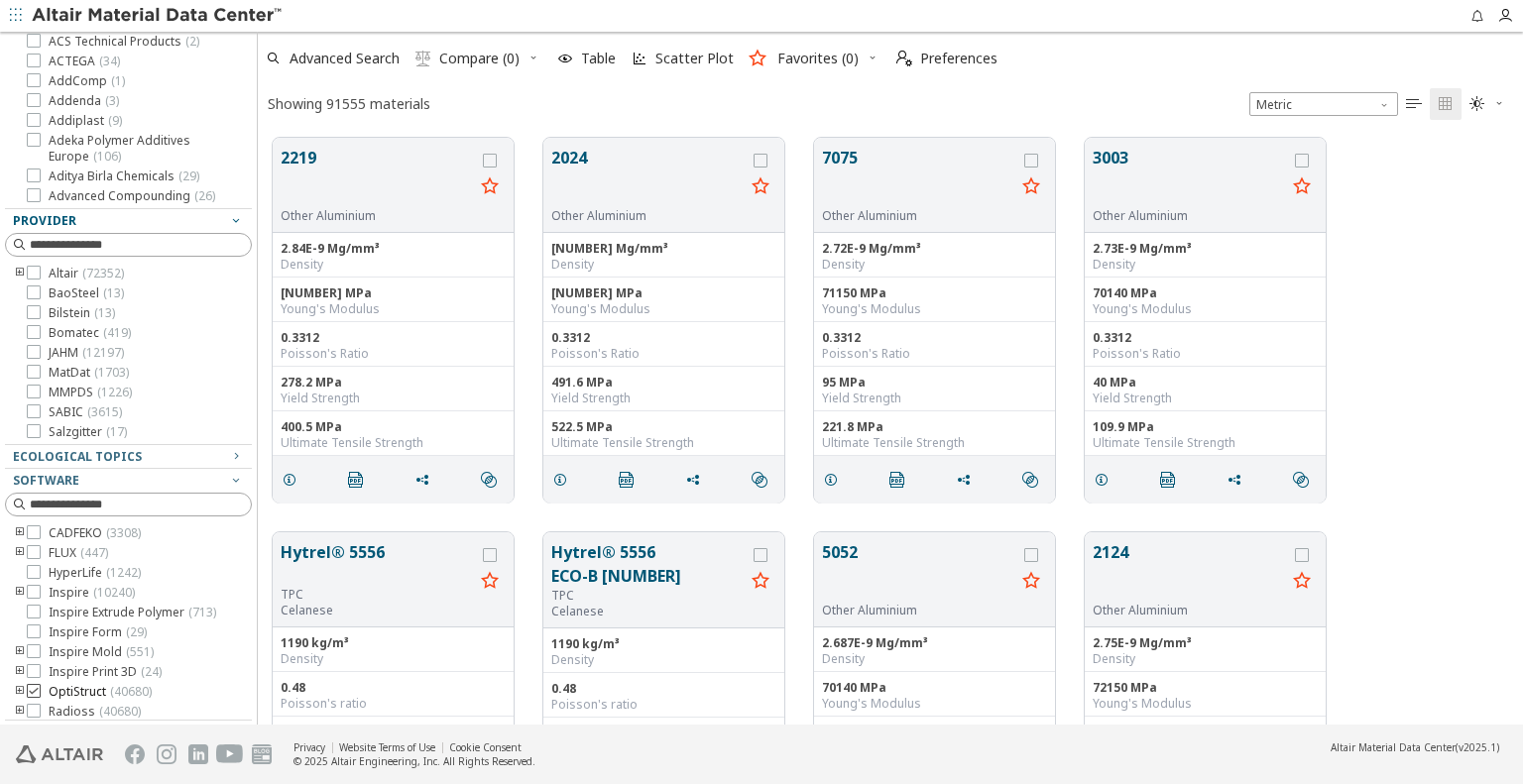 click at bounding box center (34, 691) 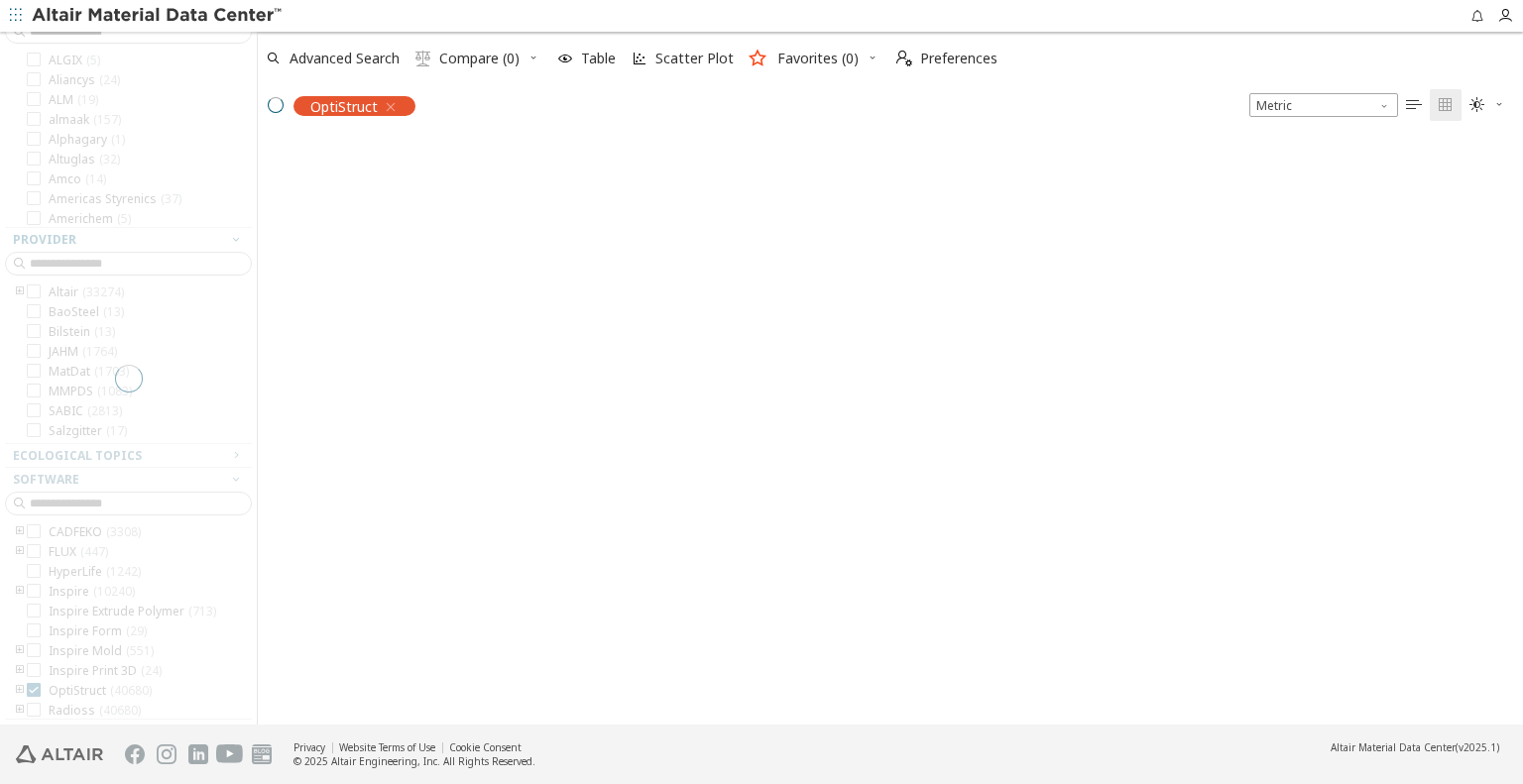 scroll, scrollTop: 0, scrollLeft: 0, axis: both 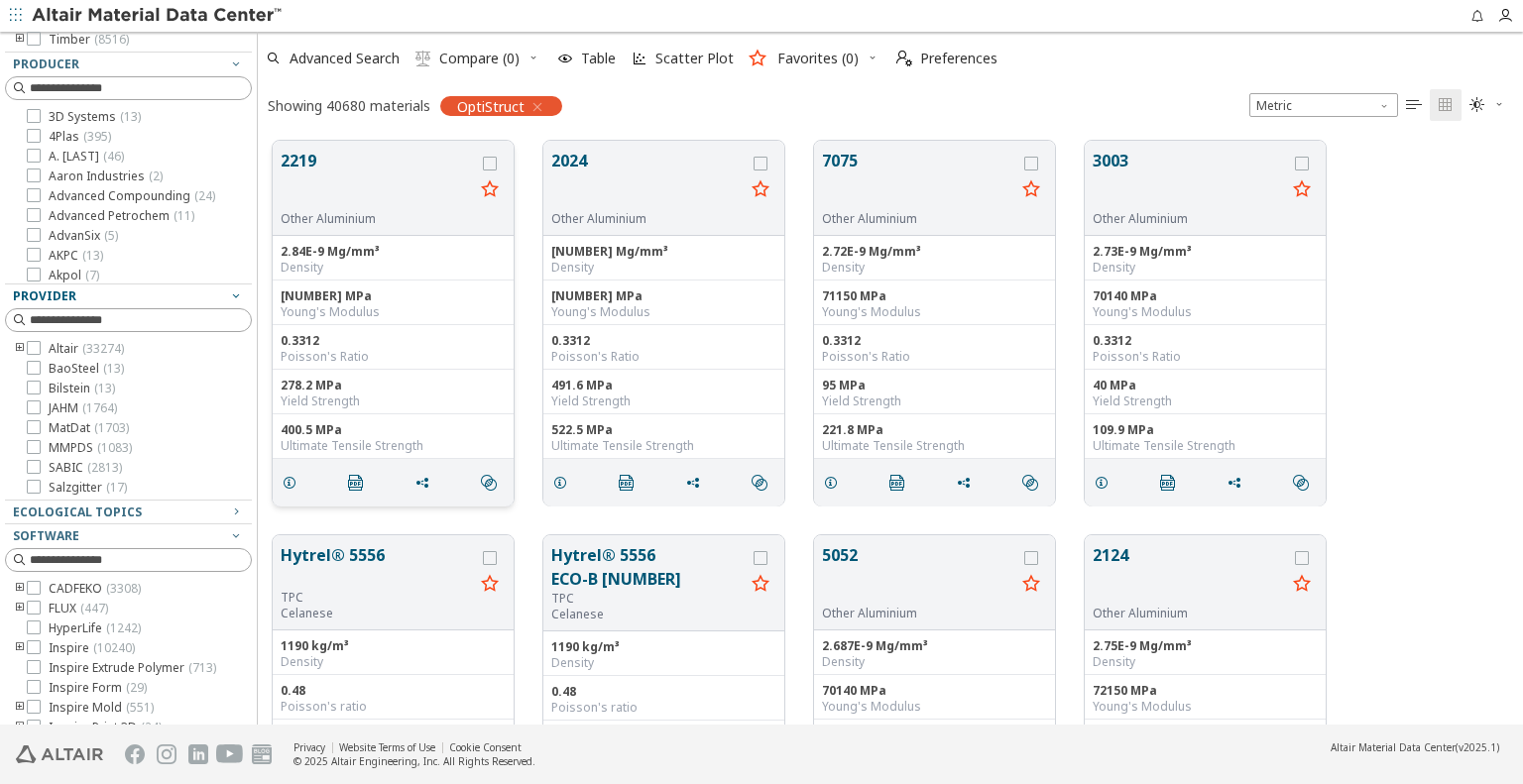 click on "73150 MPa Young's Modulus" at bounding box center (393, 302) 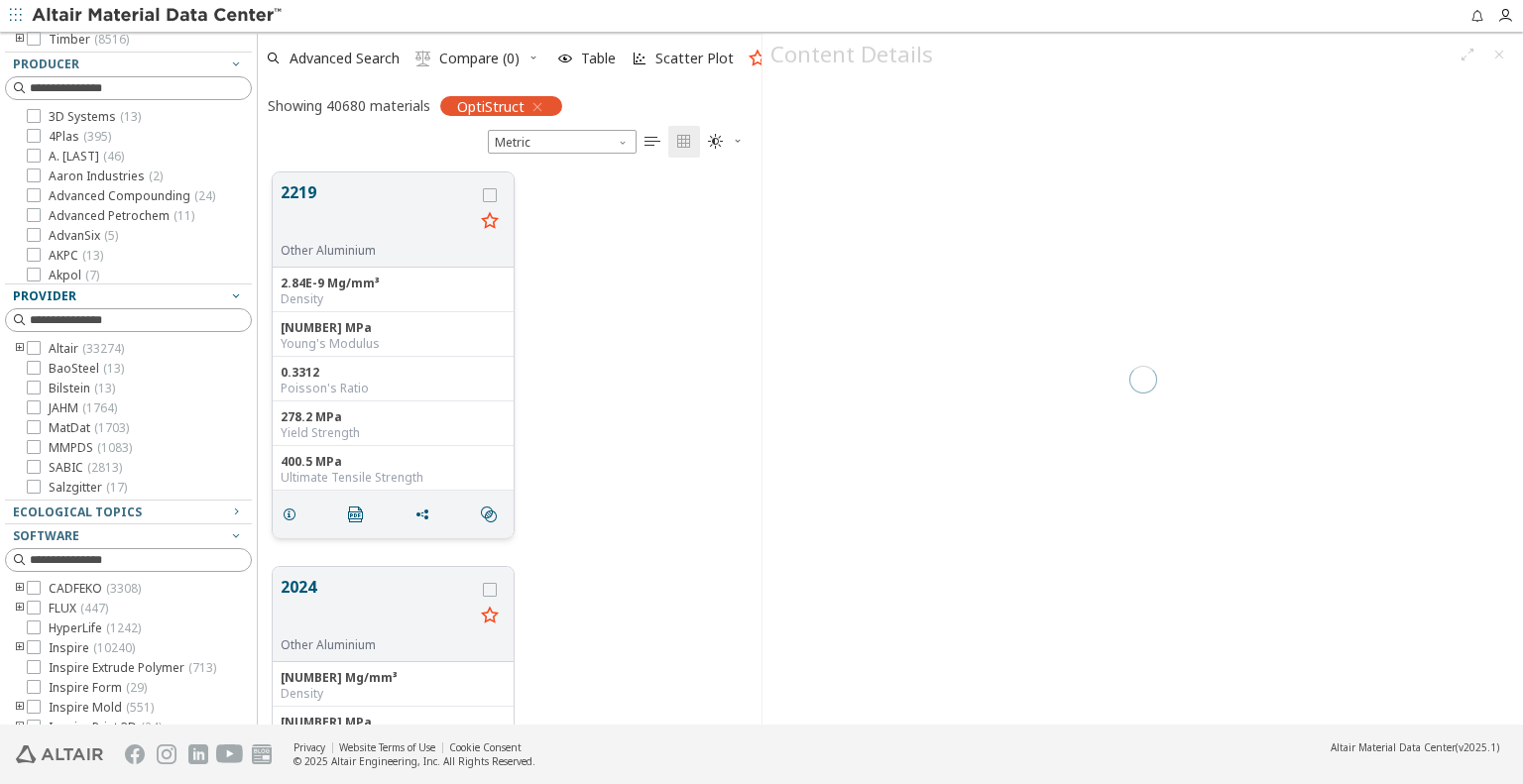 scroll, scrollTop: 553, scrollLeft: 488, axis: both 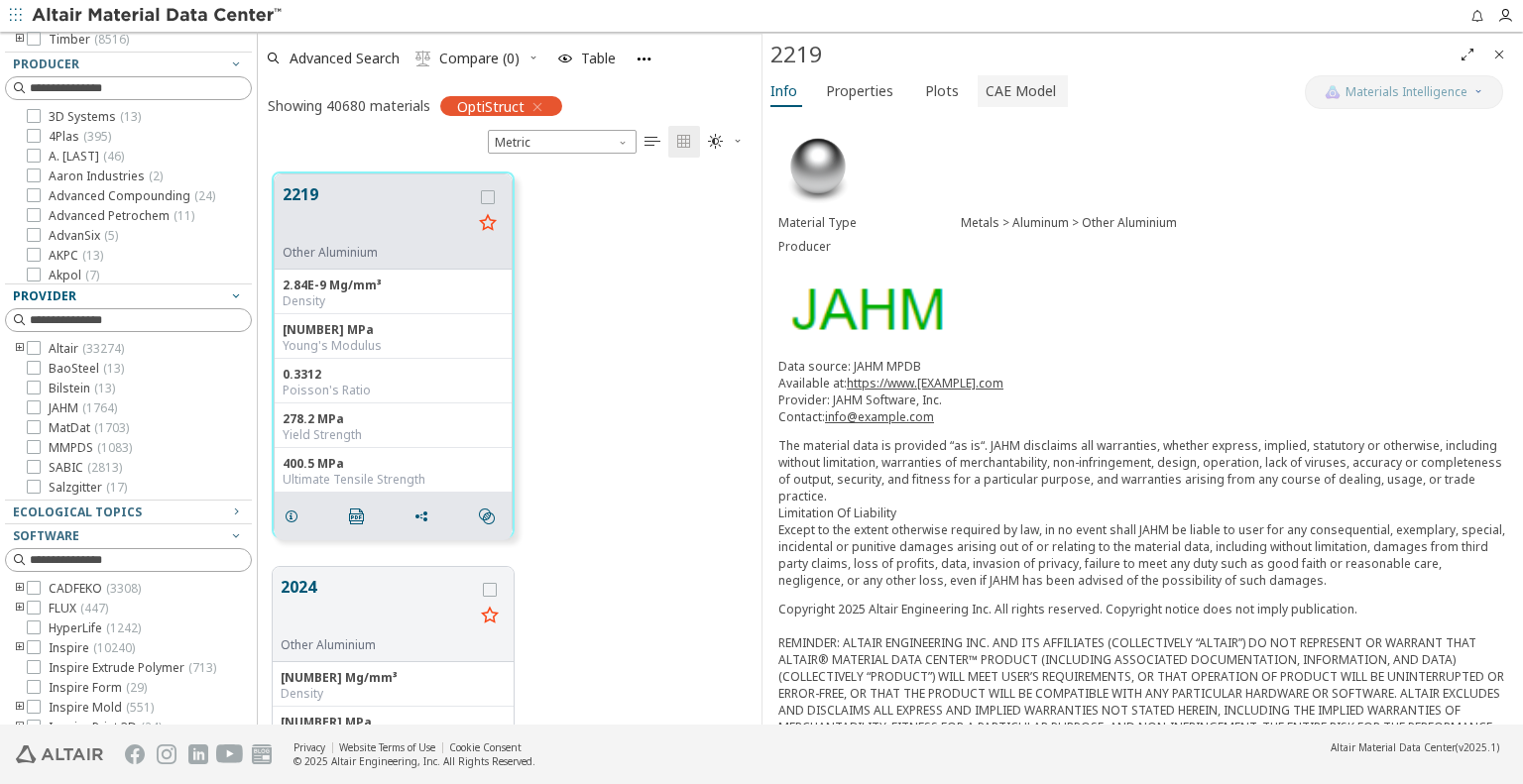 click on "CAE Model" at bounding box center [1020, 91] 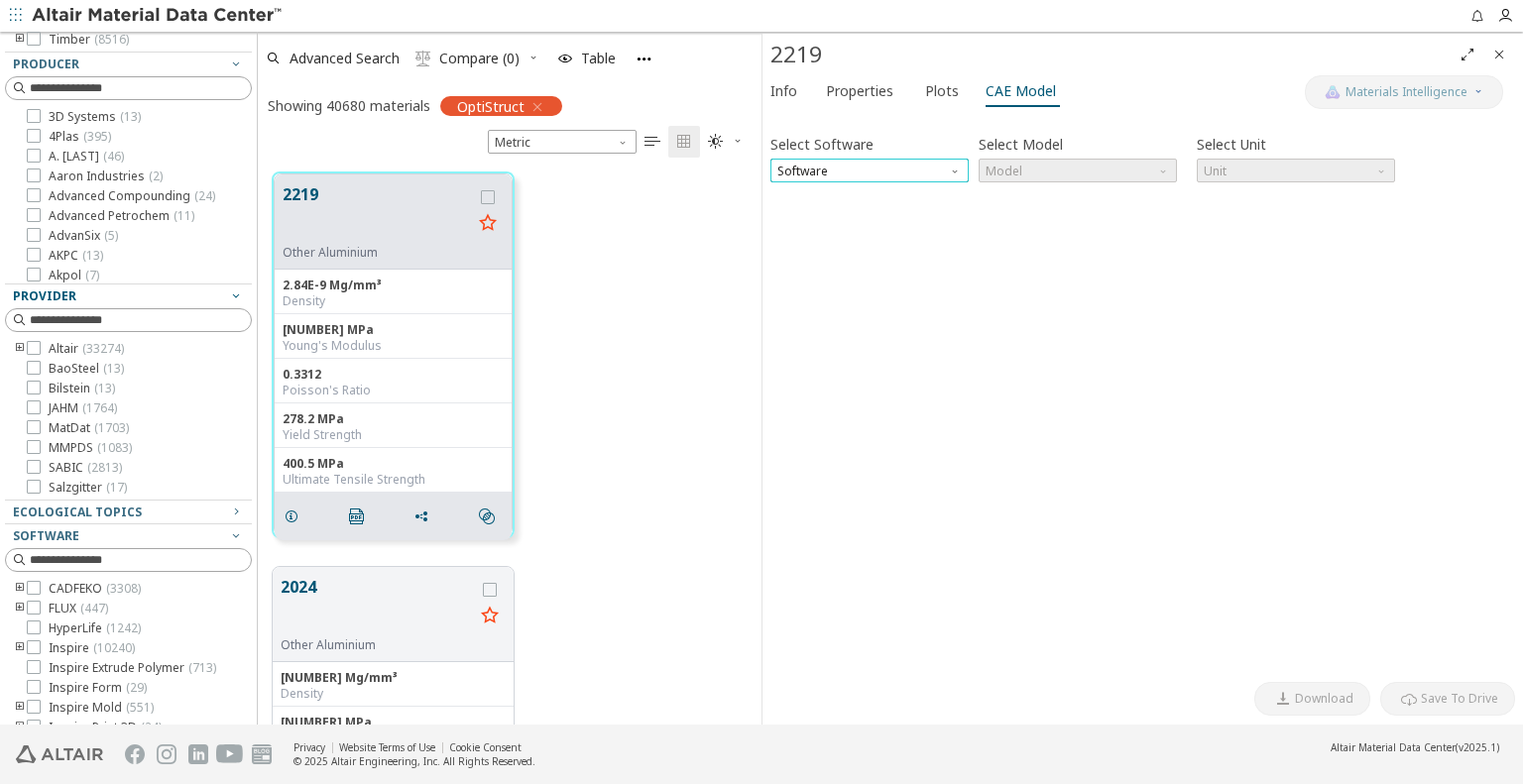 click on "Software" at bounding box center (870, 170) 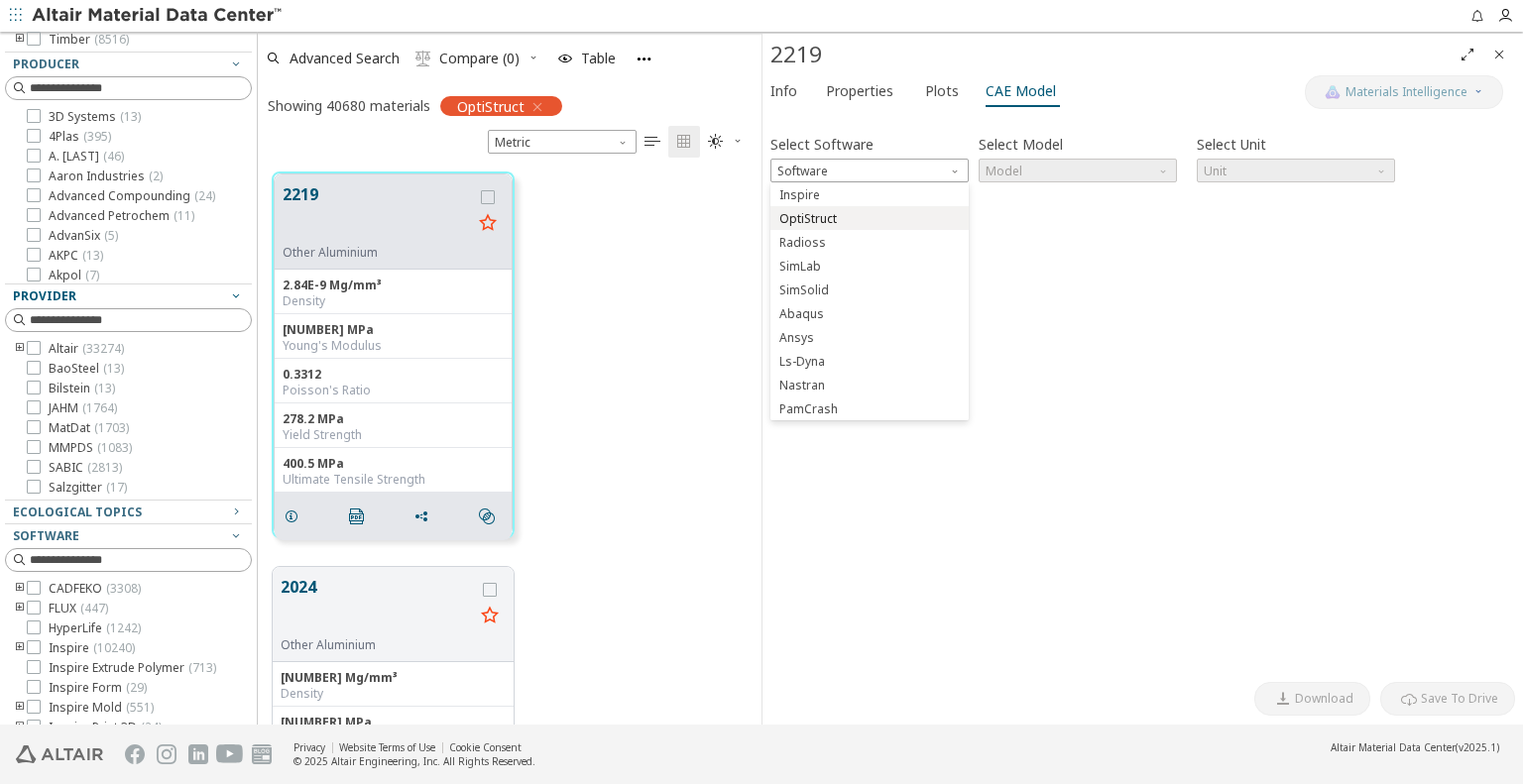 click on "OptiStruct" at bounding box center (808, 219) 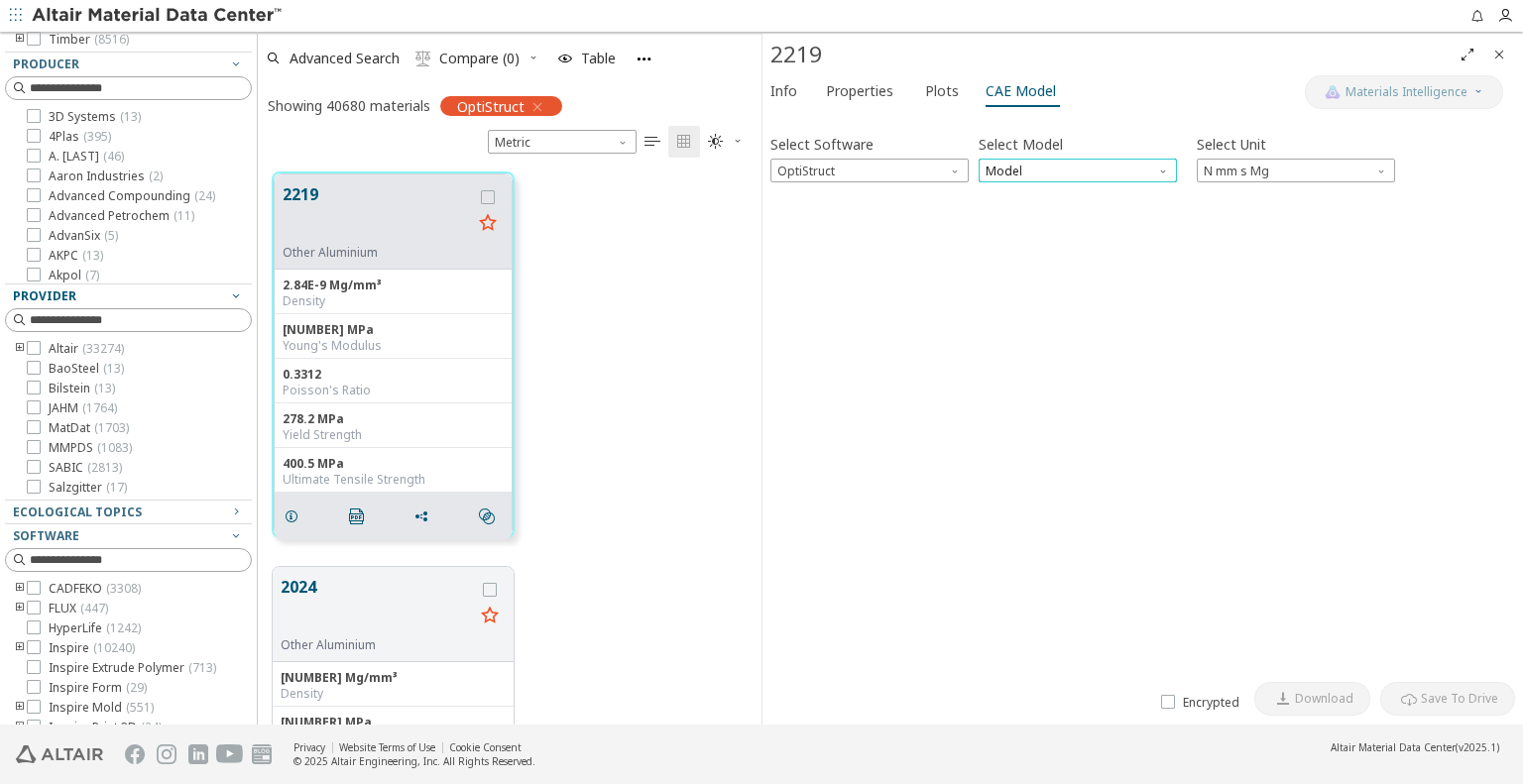 click on "Model" at bounding box center (1078, 170) 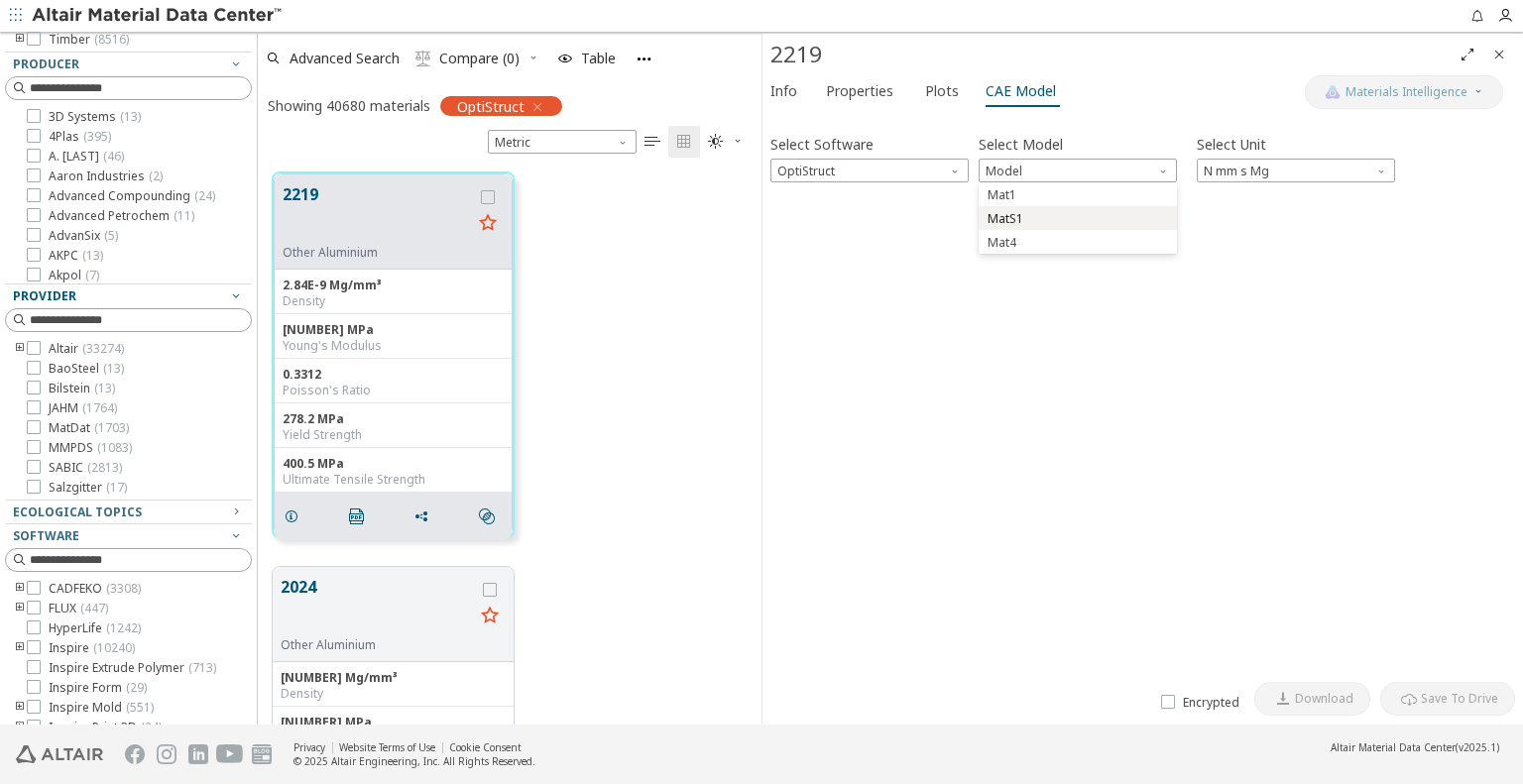 click on "MatS1" at bounding box center (1078, 219) 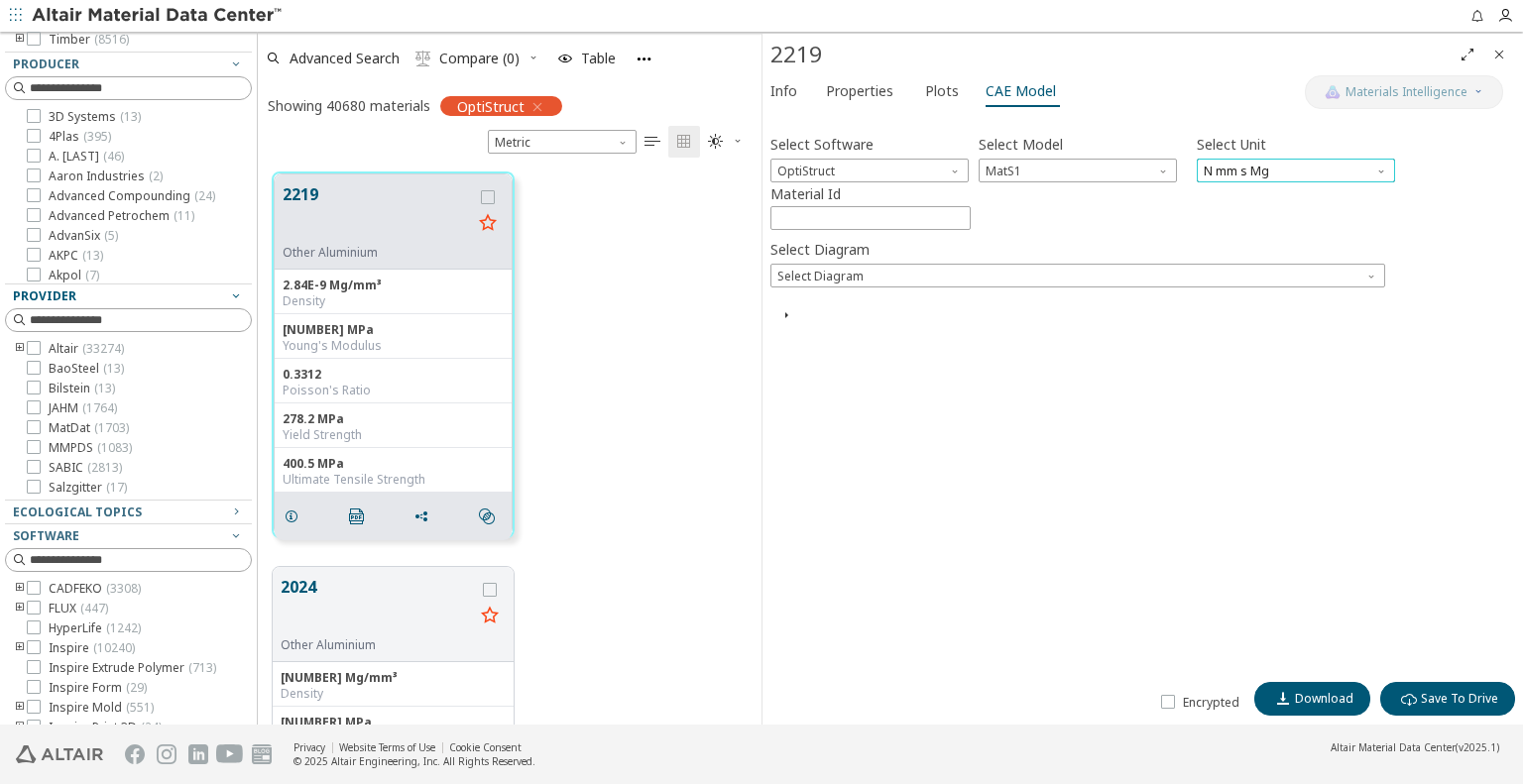 click on "N mm s Mg" at bounding box center (1296, 170) 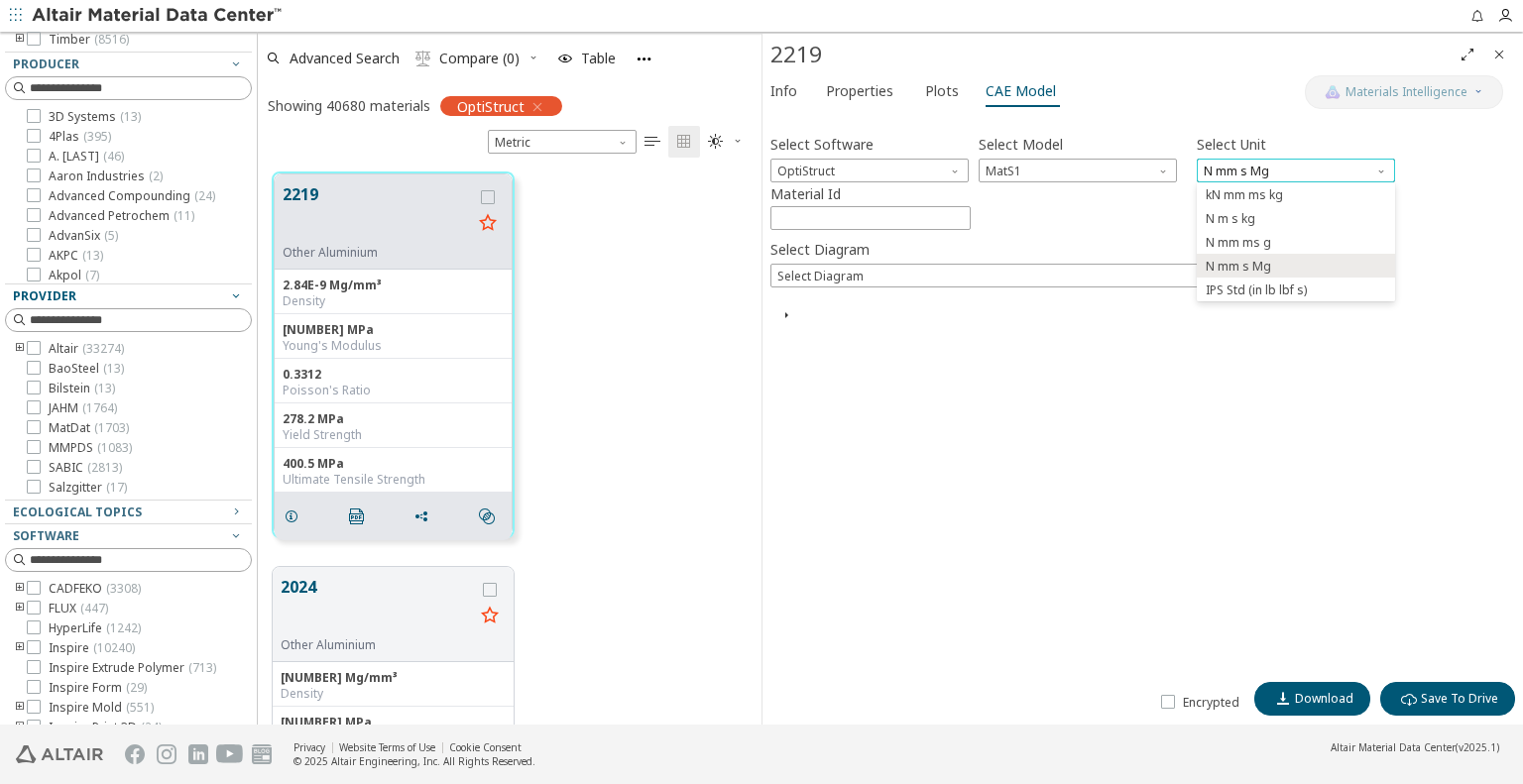click on "N mm s Mg" at bounding box center [1296, 170] 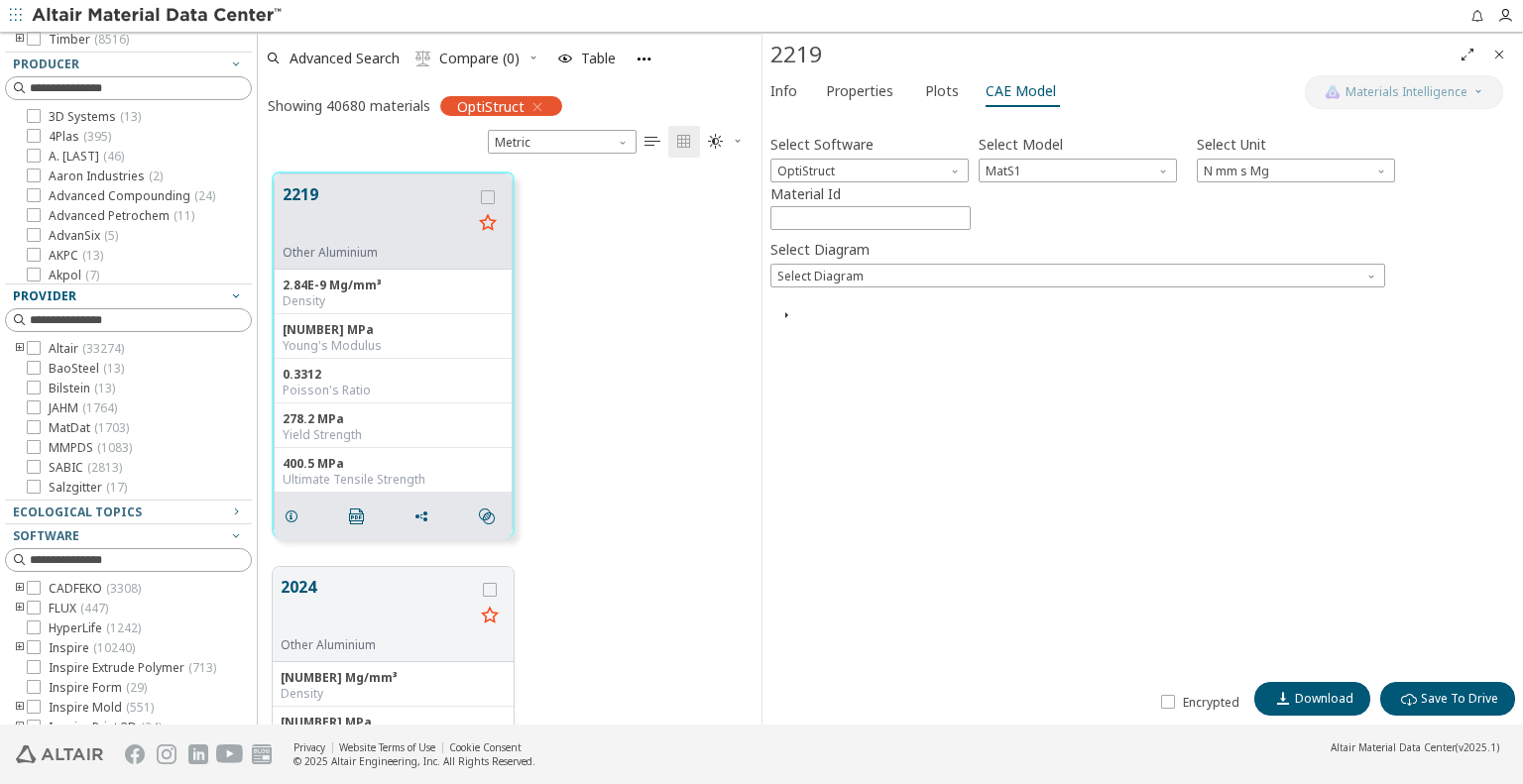 click on "Select Software OptiStruct Select Model MatS1 Select Unit N mm s Mg Material Id **** Select Diagram Select Diagram Invalid data. Please check your input. CAE Card Preview" at bounding box center (1142, 395) 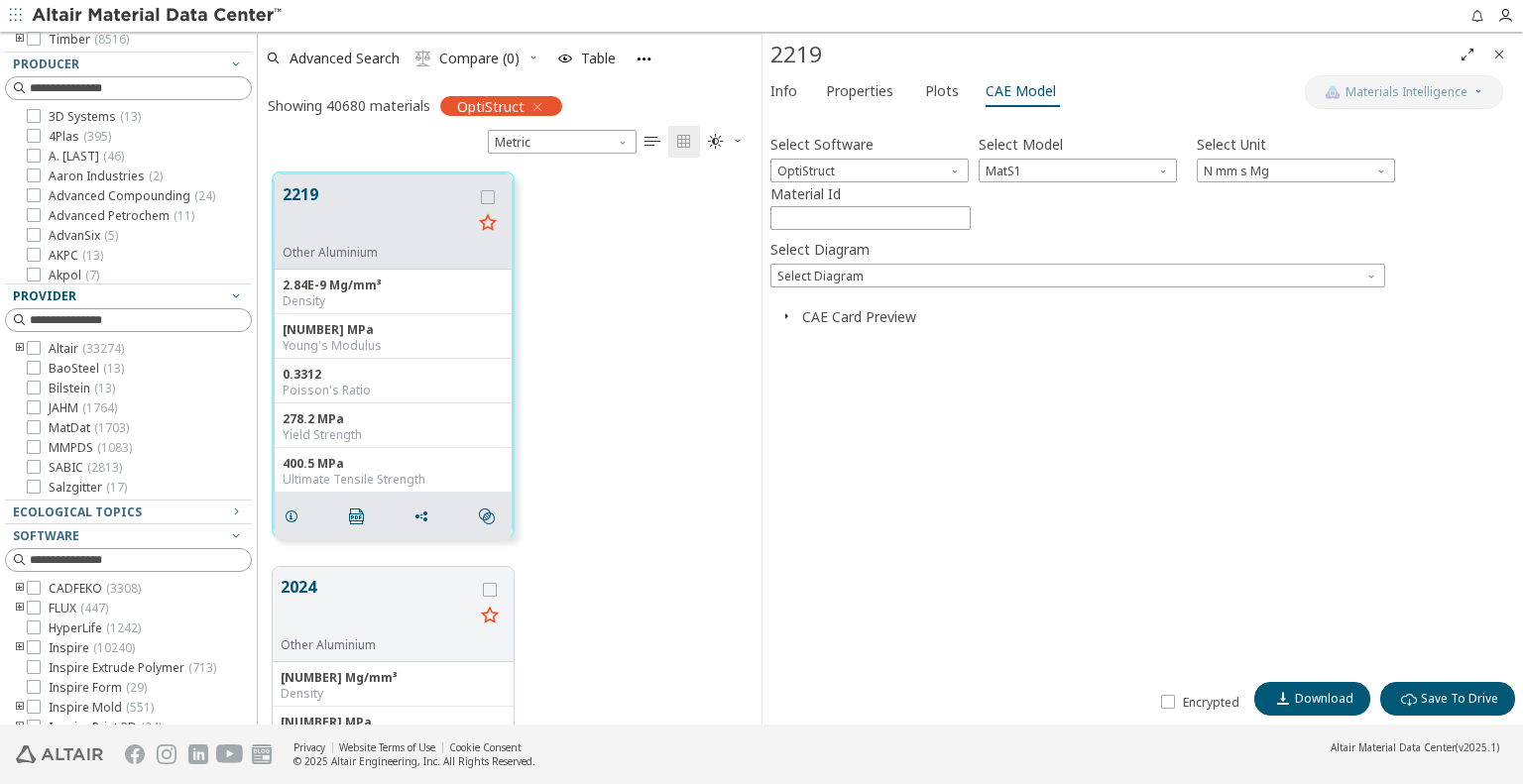 click on "CAE Card Preview" at bounding box center [859, 316] 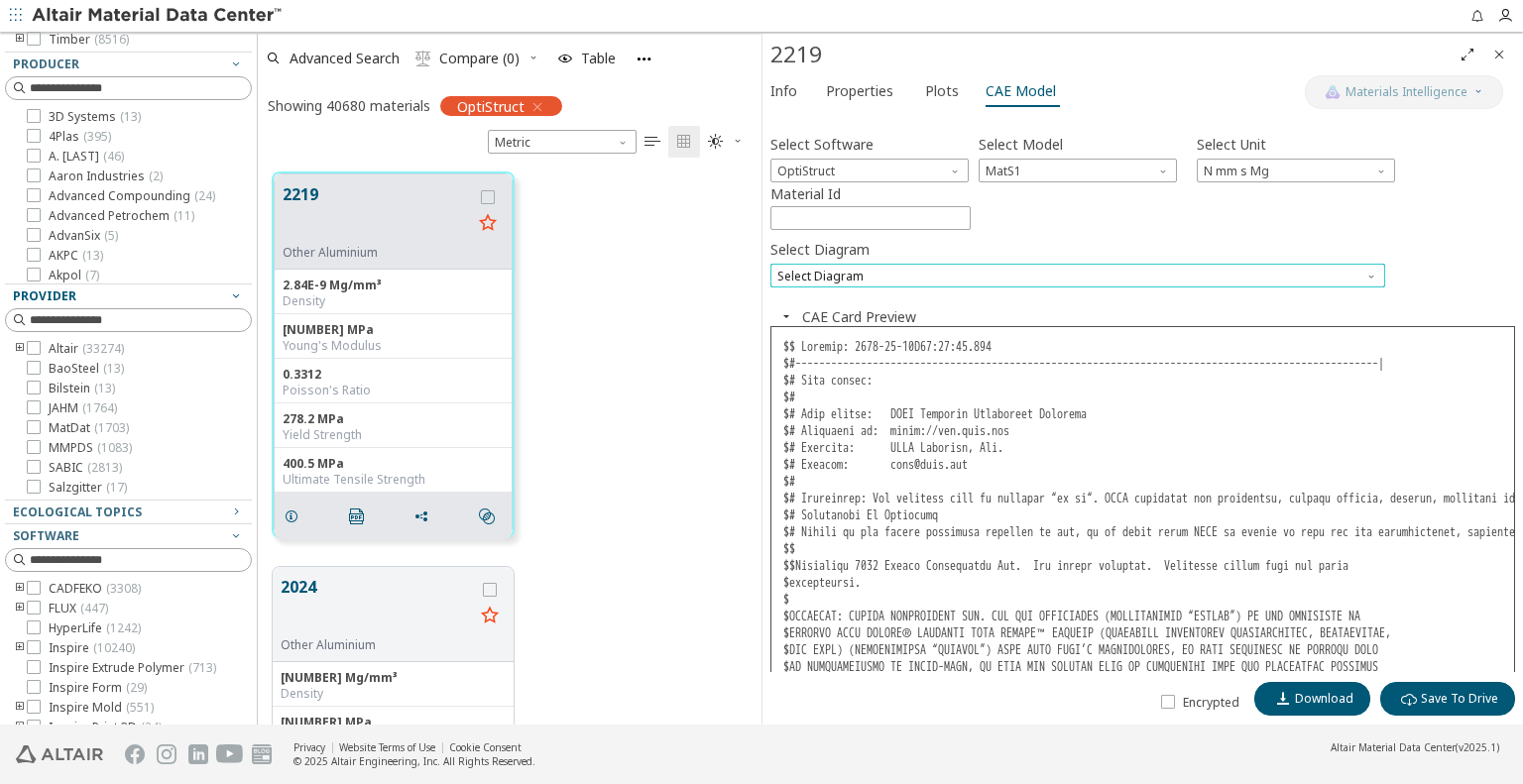 click on "Select Diagram" at bounding box center [1078, 276] 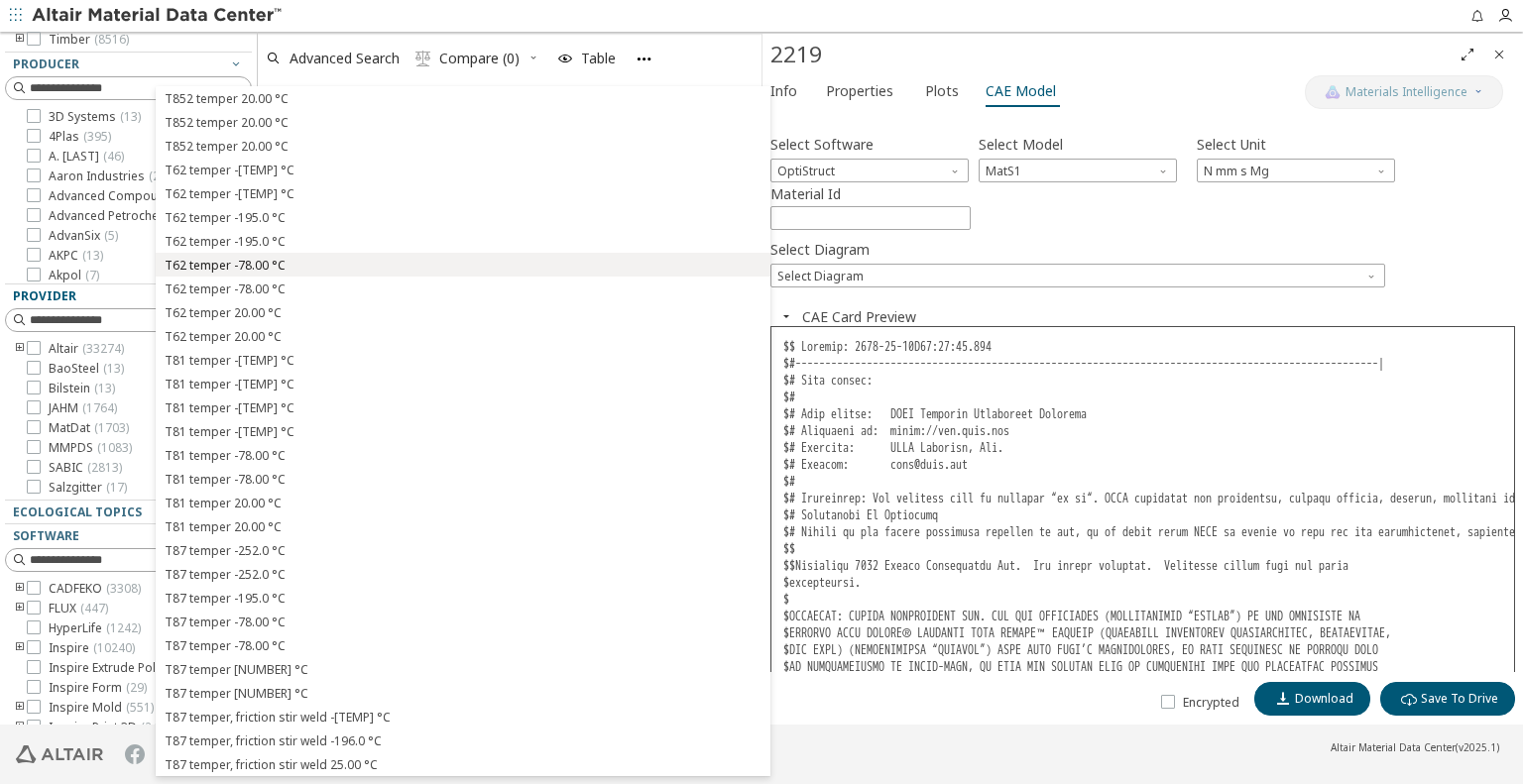 click on "T62 temper -78.00 °C" at bounding box center [463, 265] 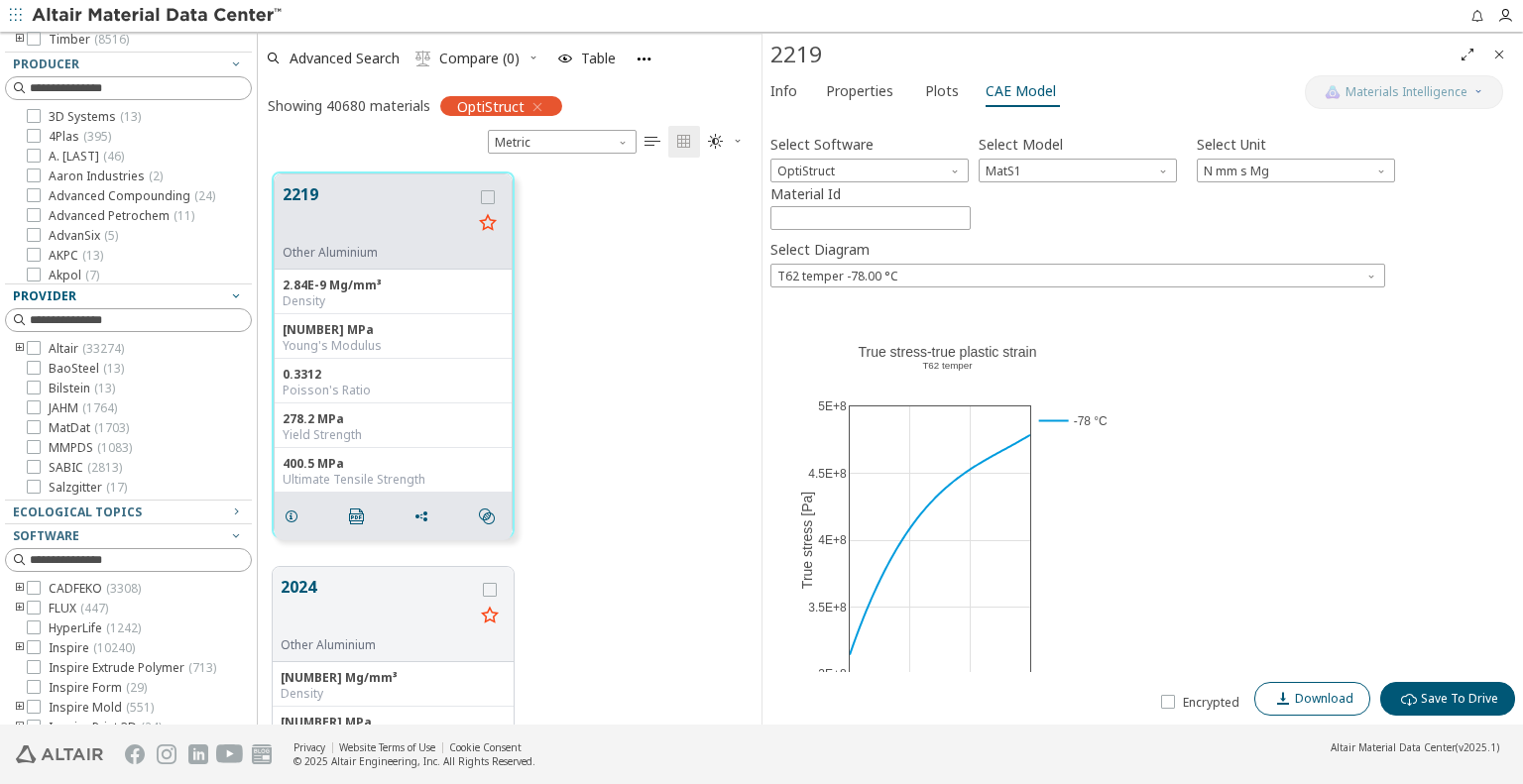 click on "Download" at bounding box center [1312, 699] 